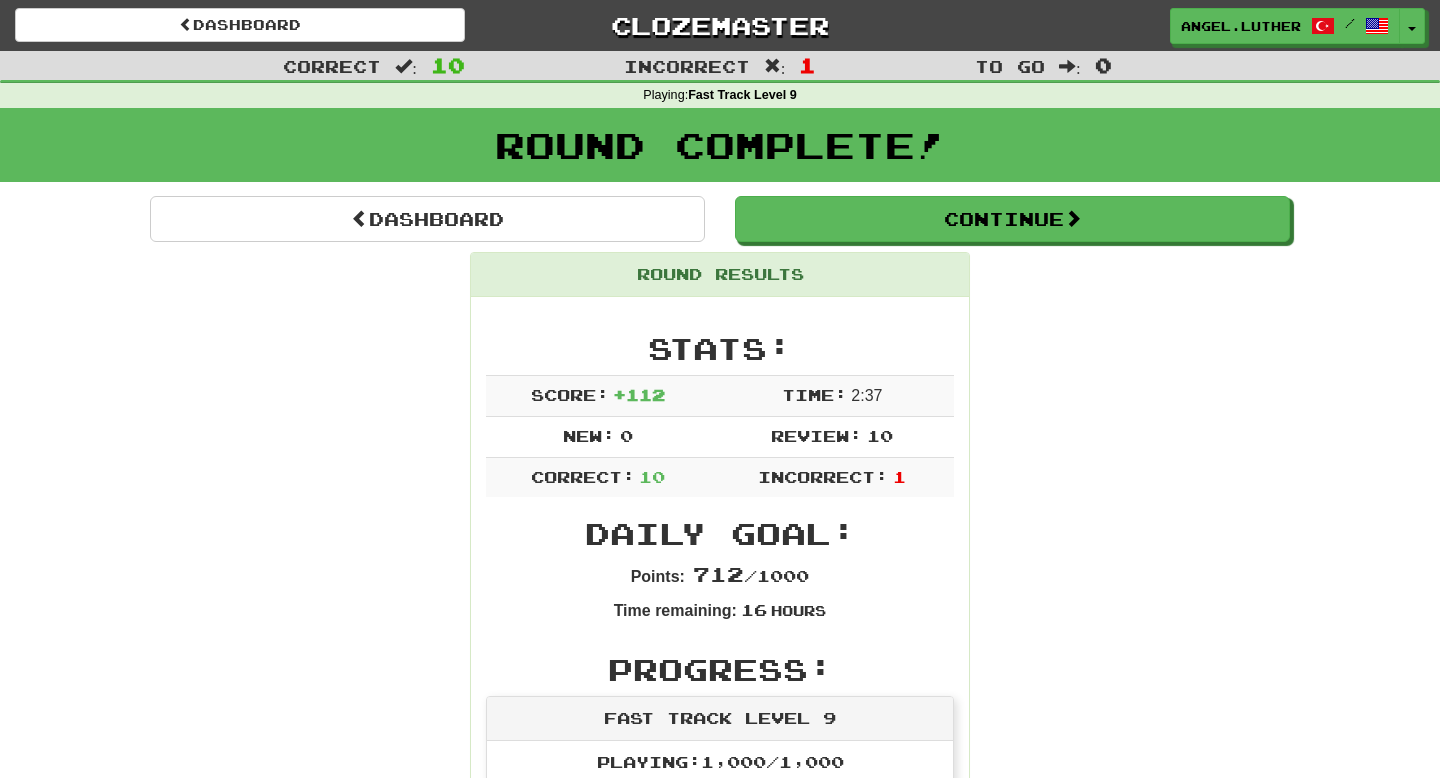 scroll, scrollTop: 0, scrollLeft: 0, axis: both 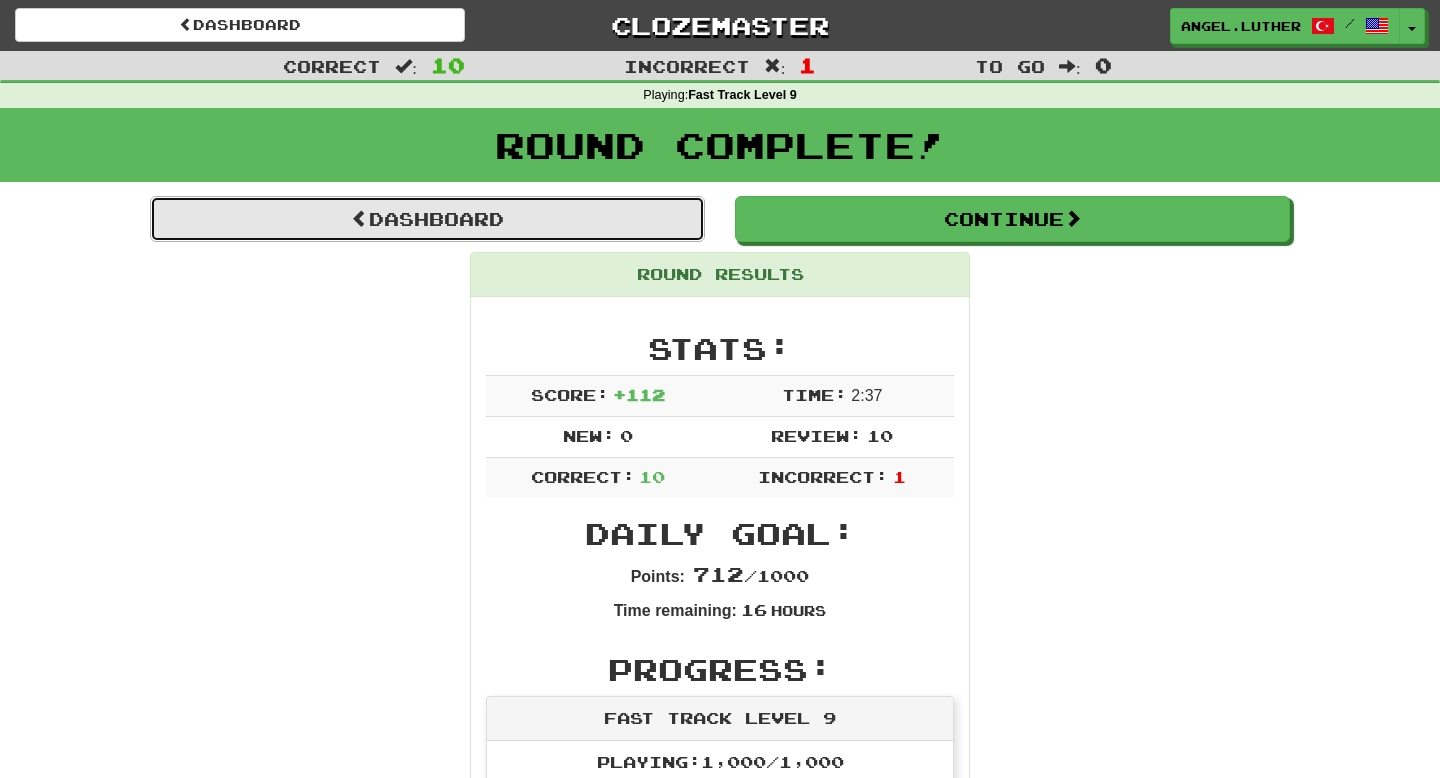 click on "Dashboard" at bounding box center [427, 219] 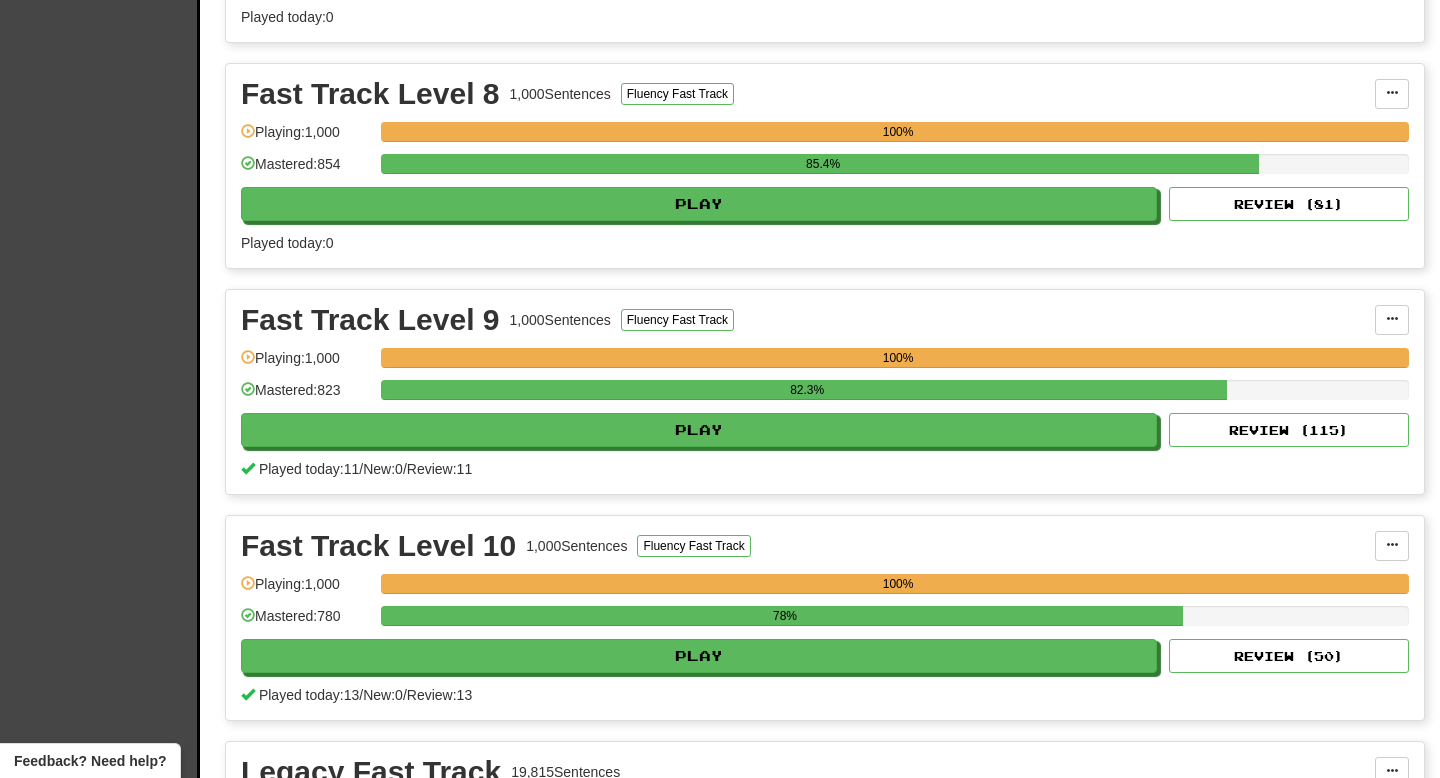 scroll, scrollTop: 2429, scrollLeft: 0, axis: vertical 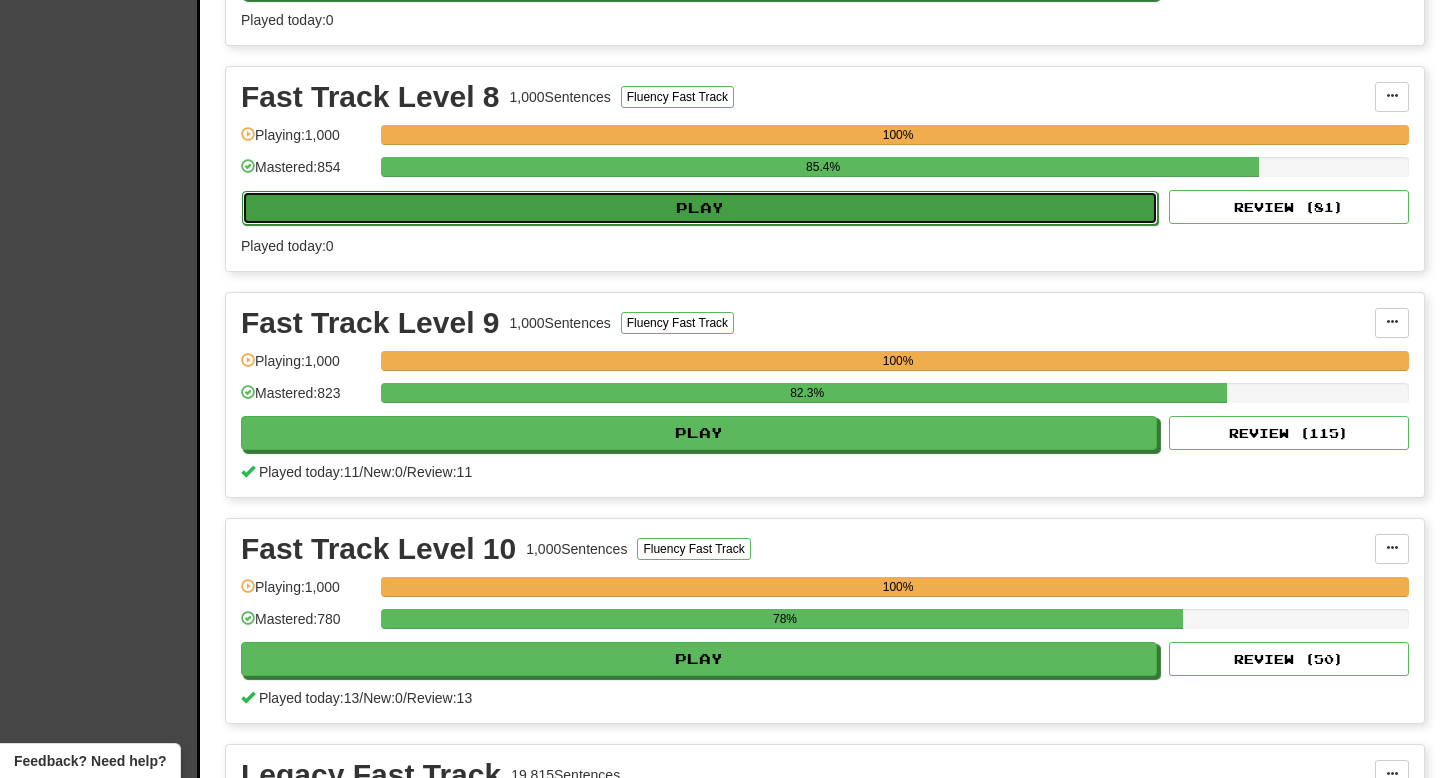 click on "Play" at bounding box center (700, 208) 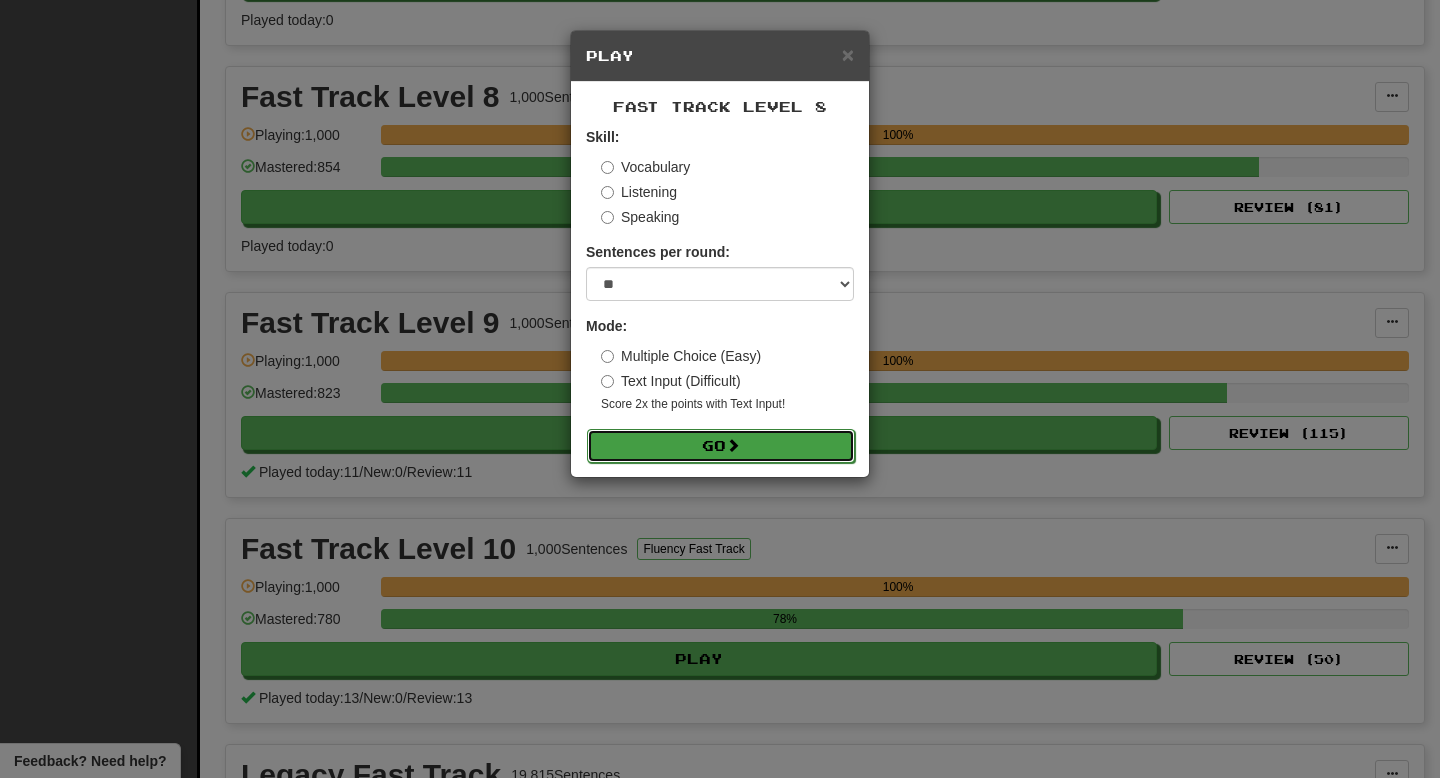 click on "Go" at bounding box center (721, 446) 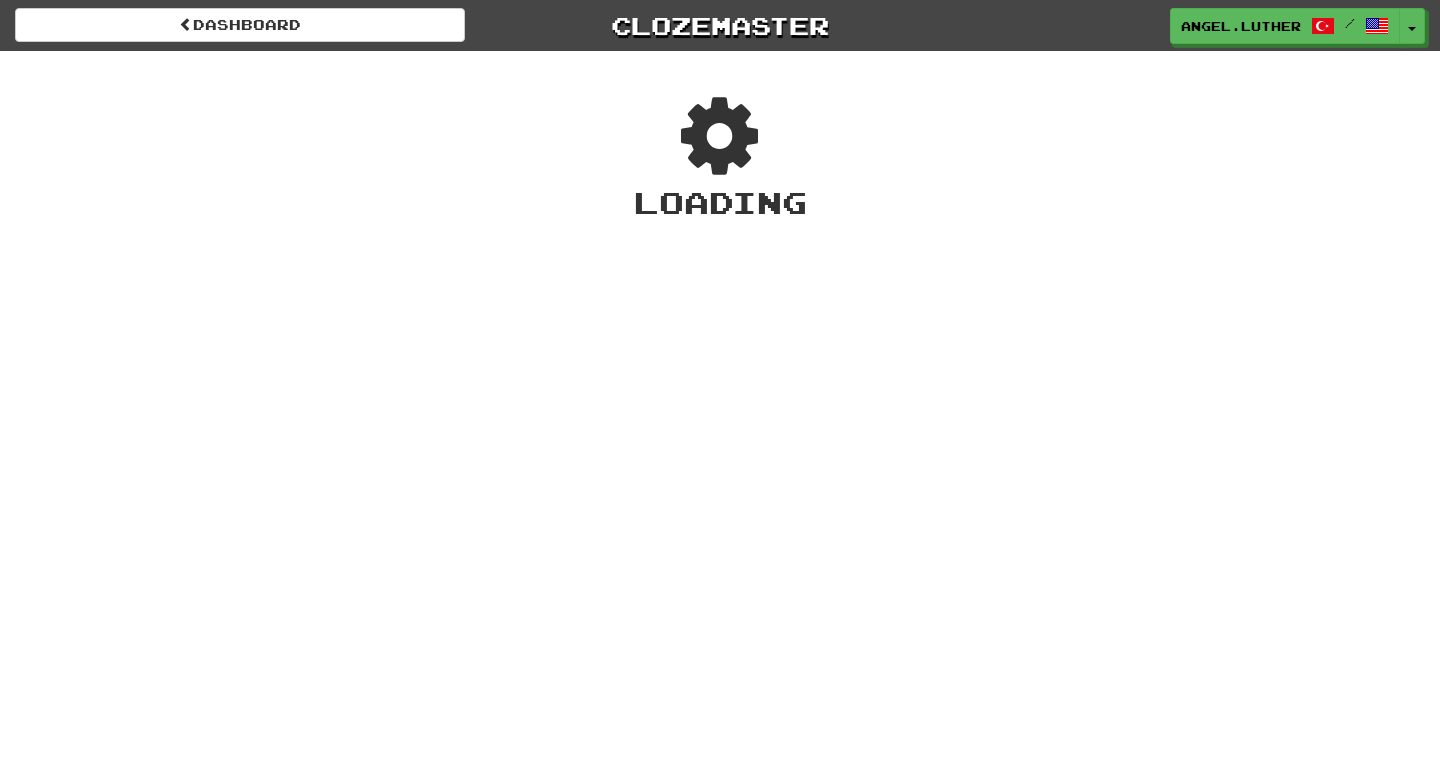 scroll, scrollTop: 0, scrollLeft: 0, axis: both 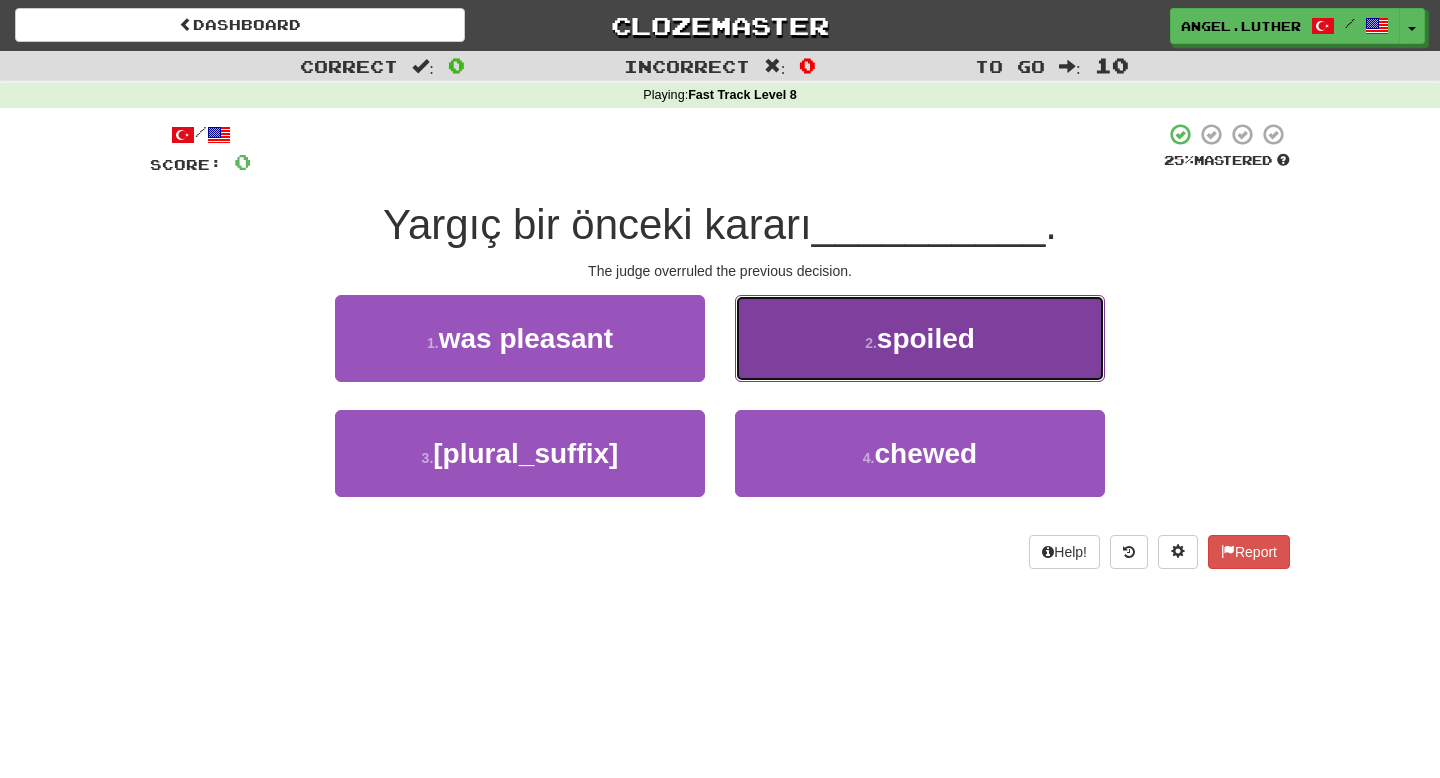 click on "2 . spoiled" at bounding box center [920, 338] 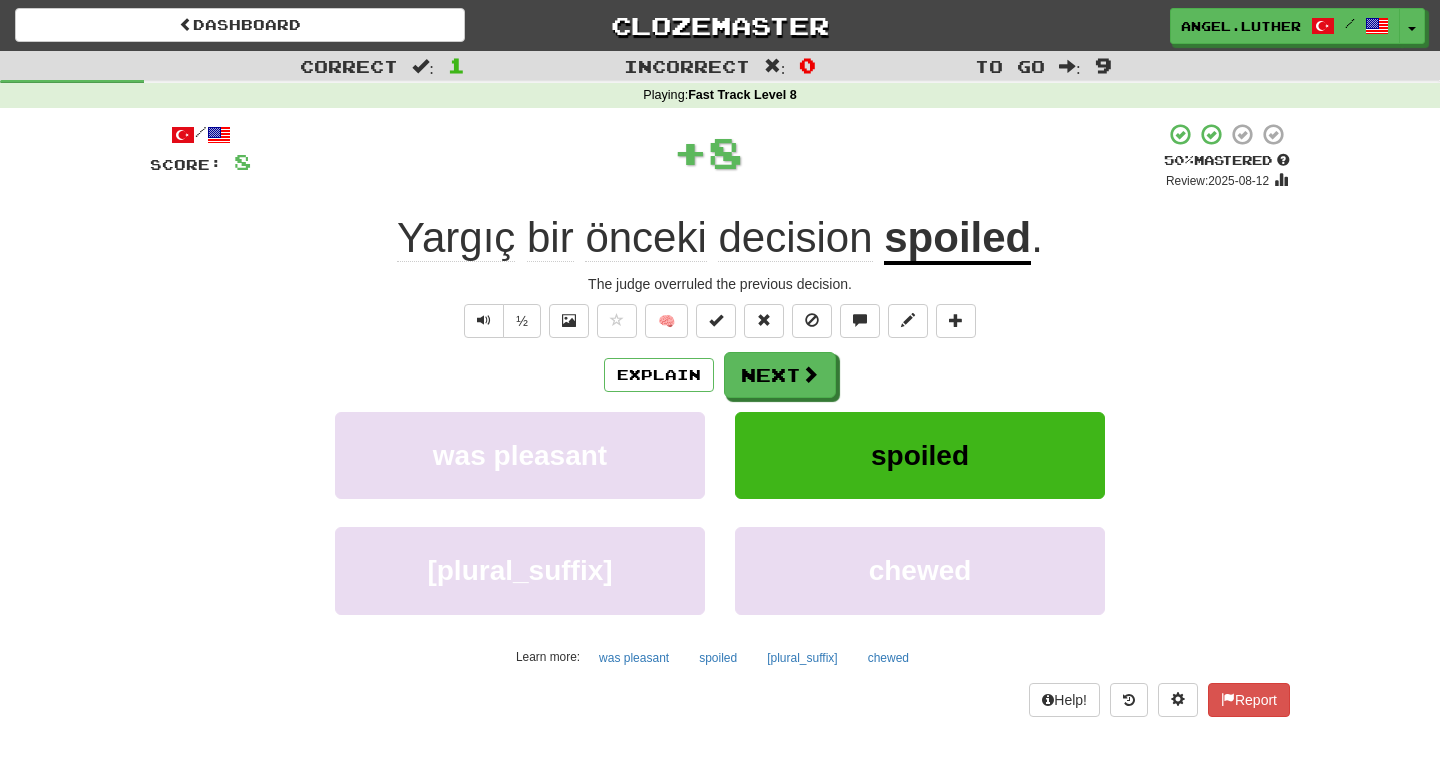 click on "spoiled" at bounding box center (957, 239) 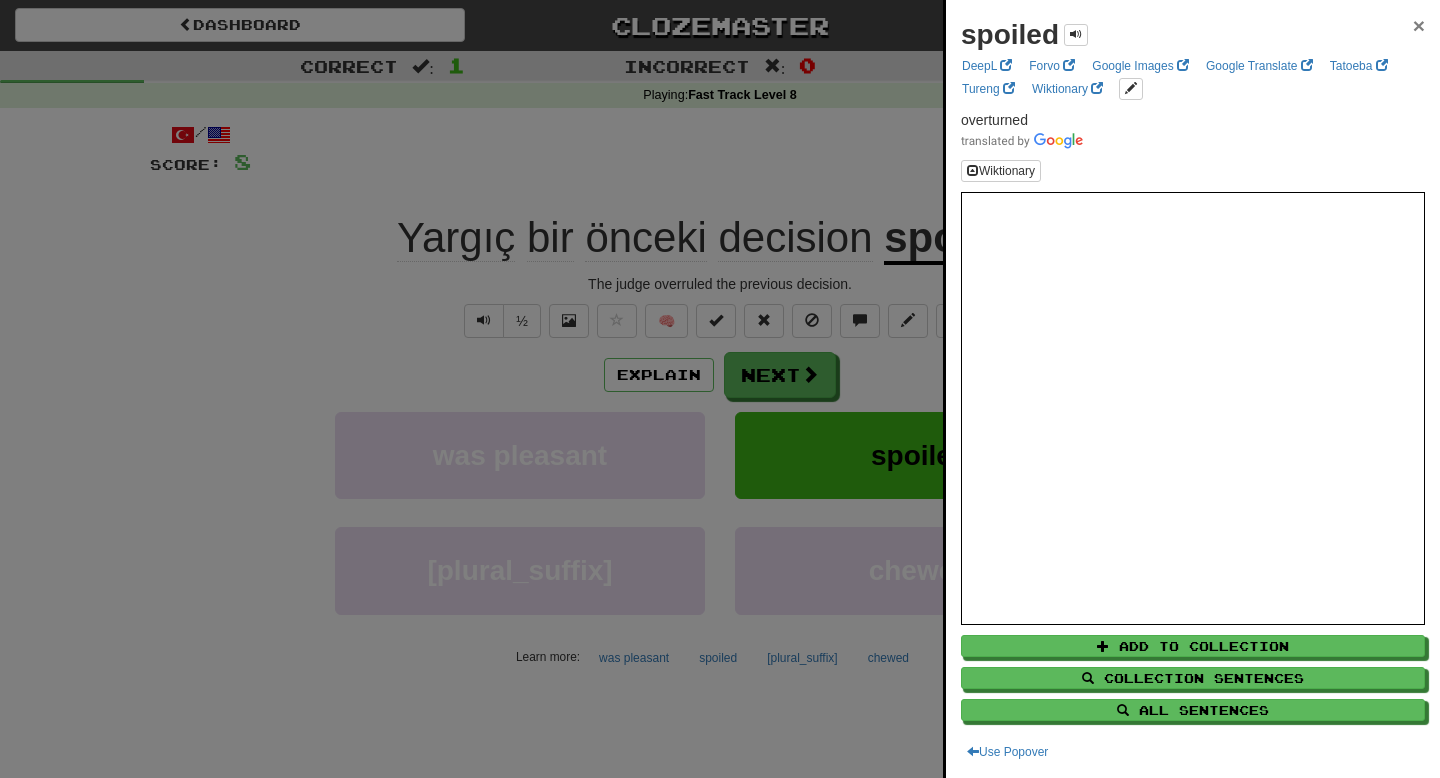 click on "×" at bounding box center (1419, 25) 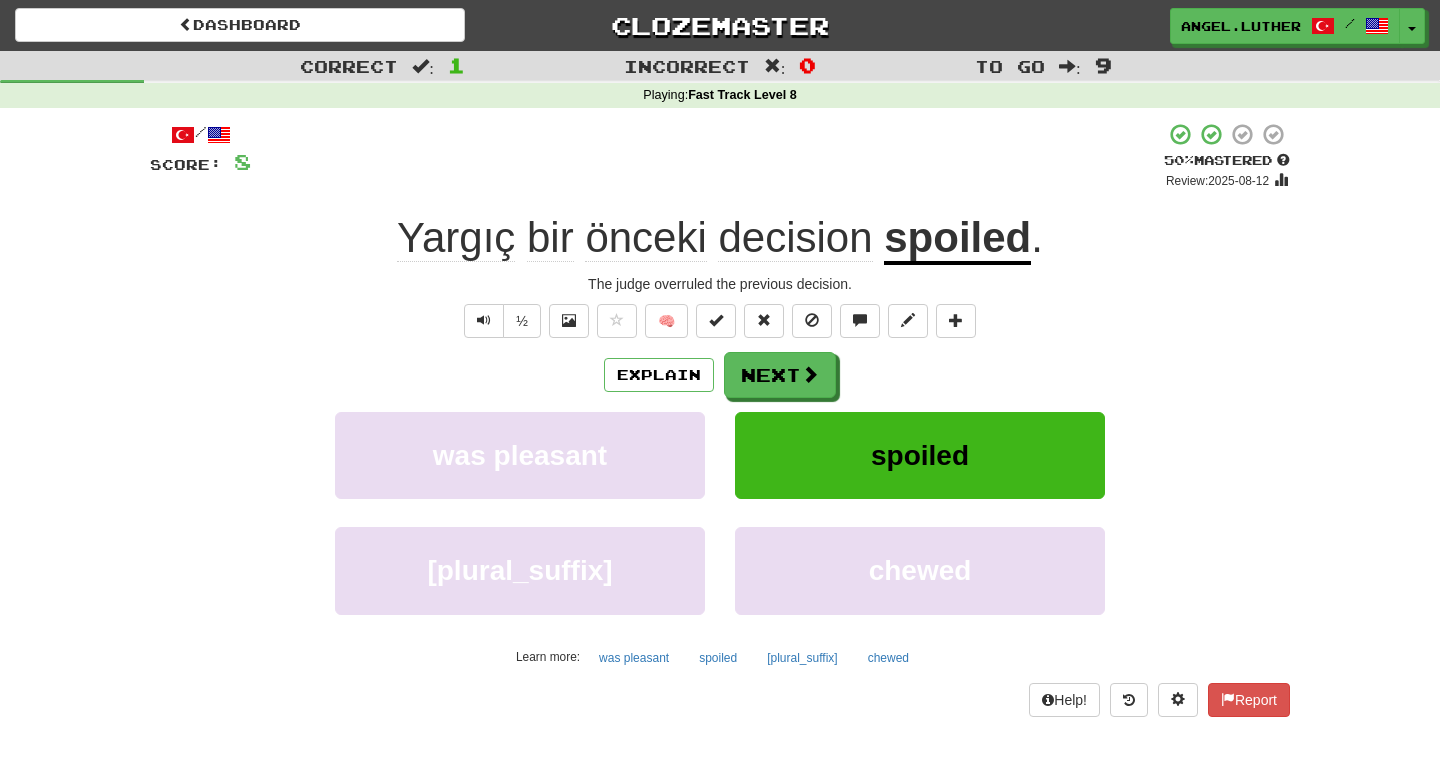 click on "Yargıç" 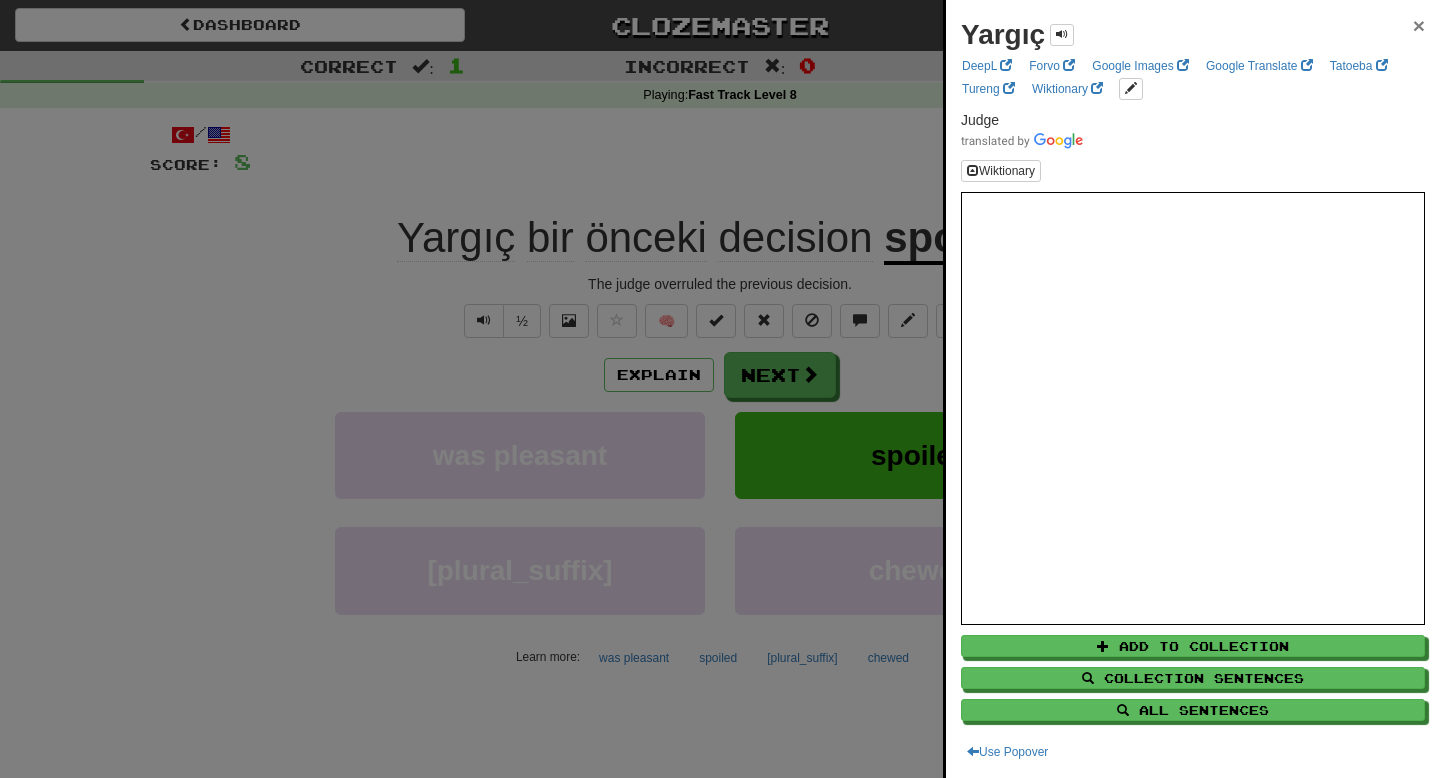 click on "×" at bounding box center [1419, 25] 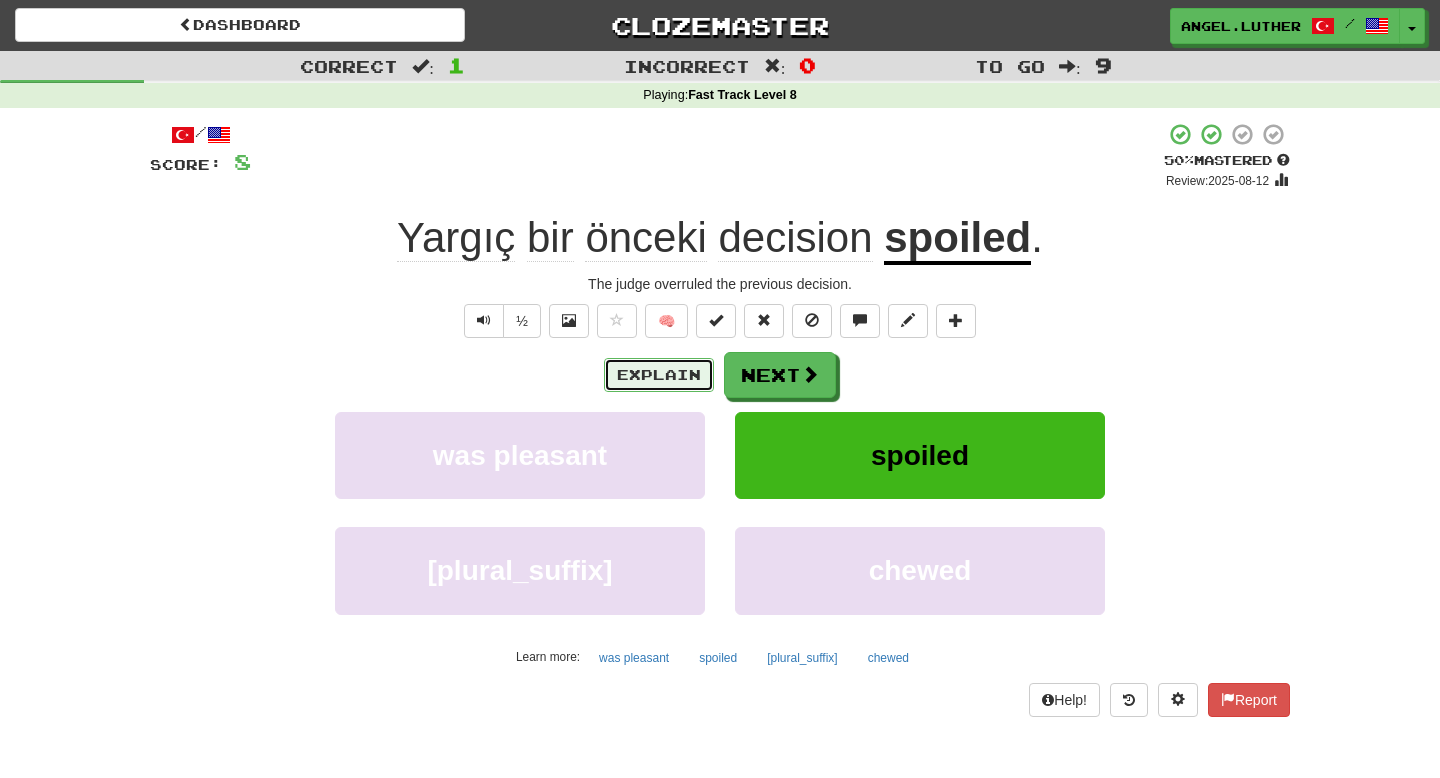 click on "Explain" at bounding box center (659, 375) 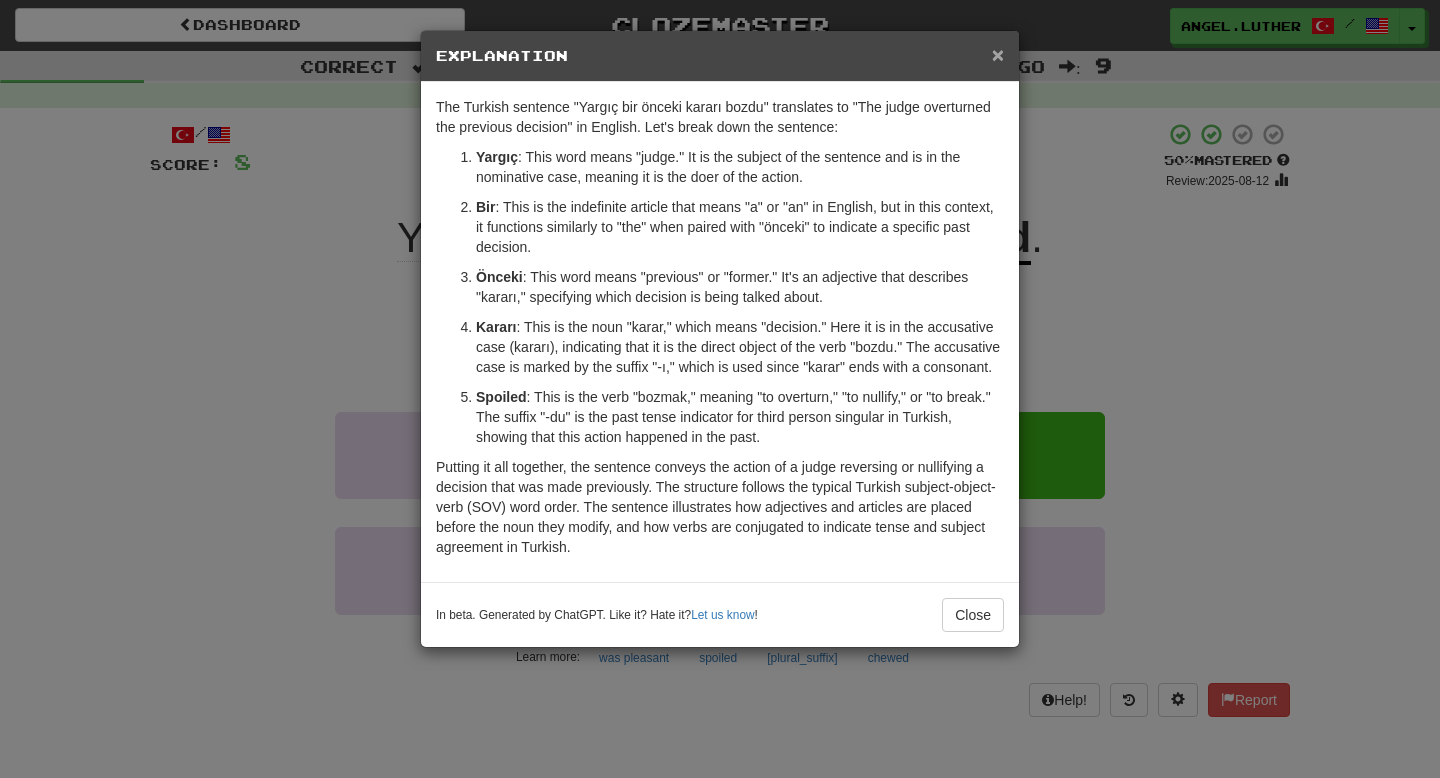 click on "×" at bounding box center [998, 54] 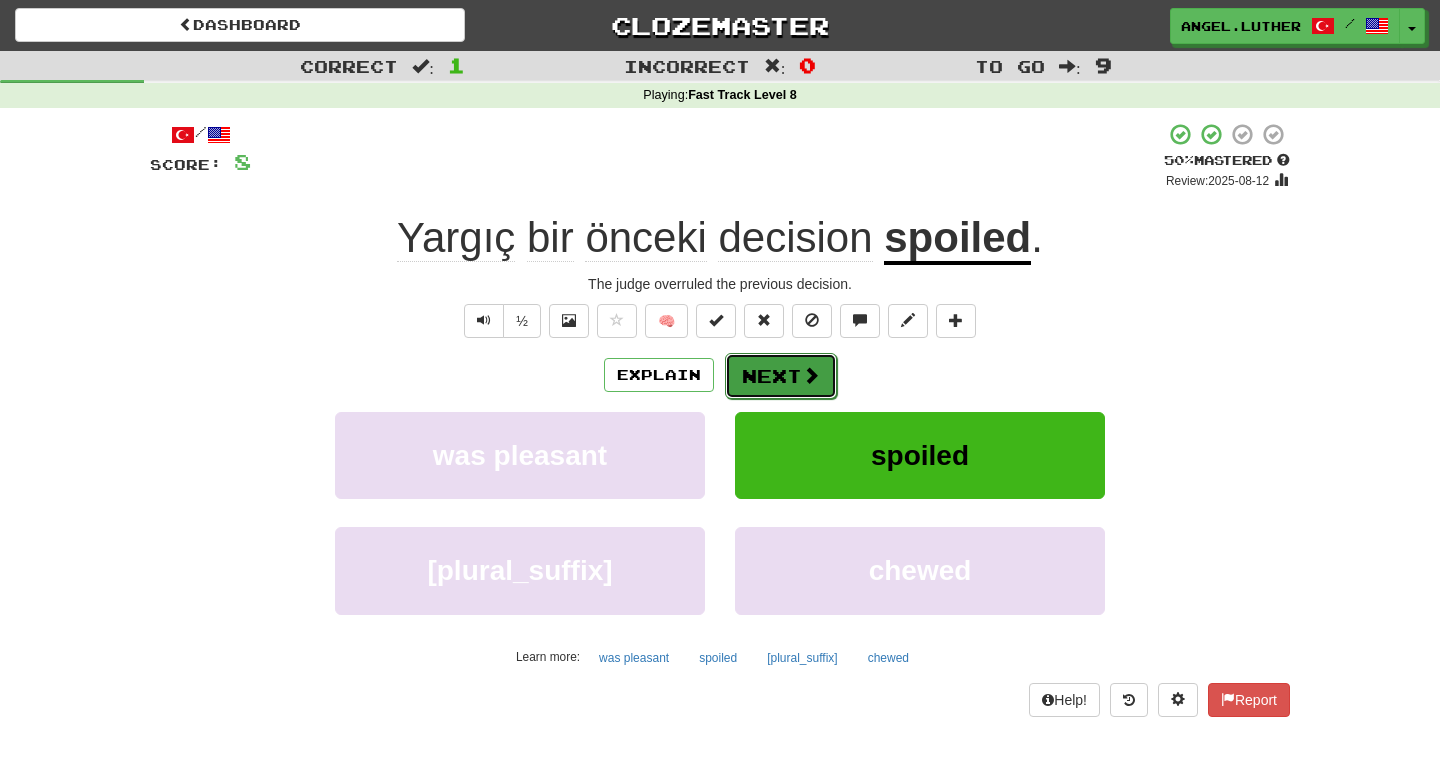 click on "Next" at bounding box center (781, 376) 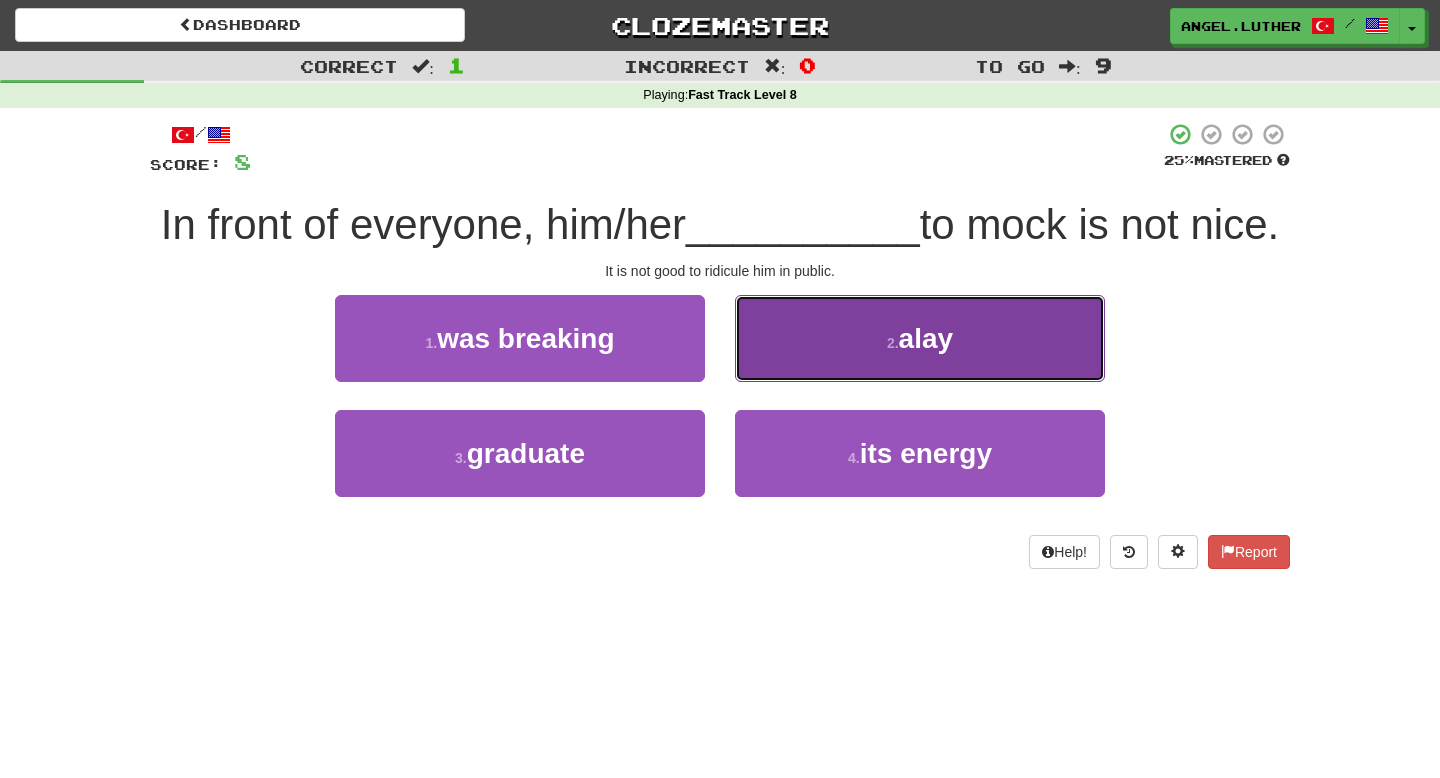 click on "2 .  alay" at bounding box center (920, 338) 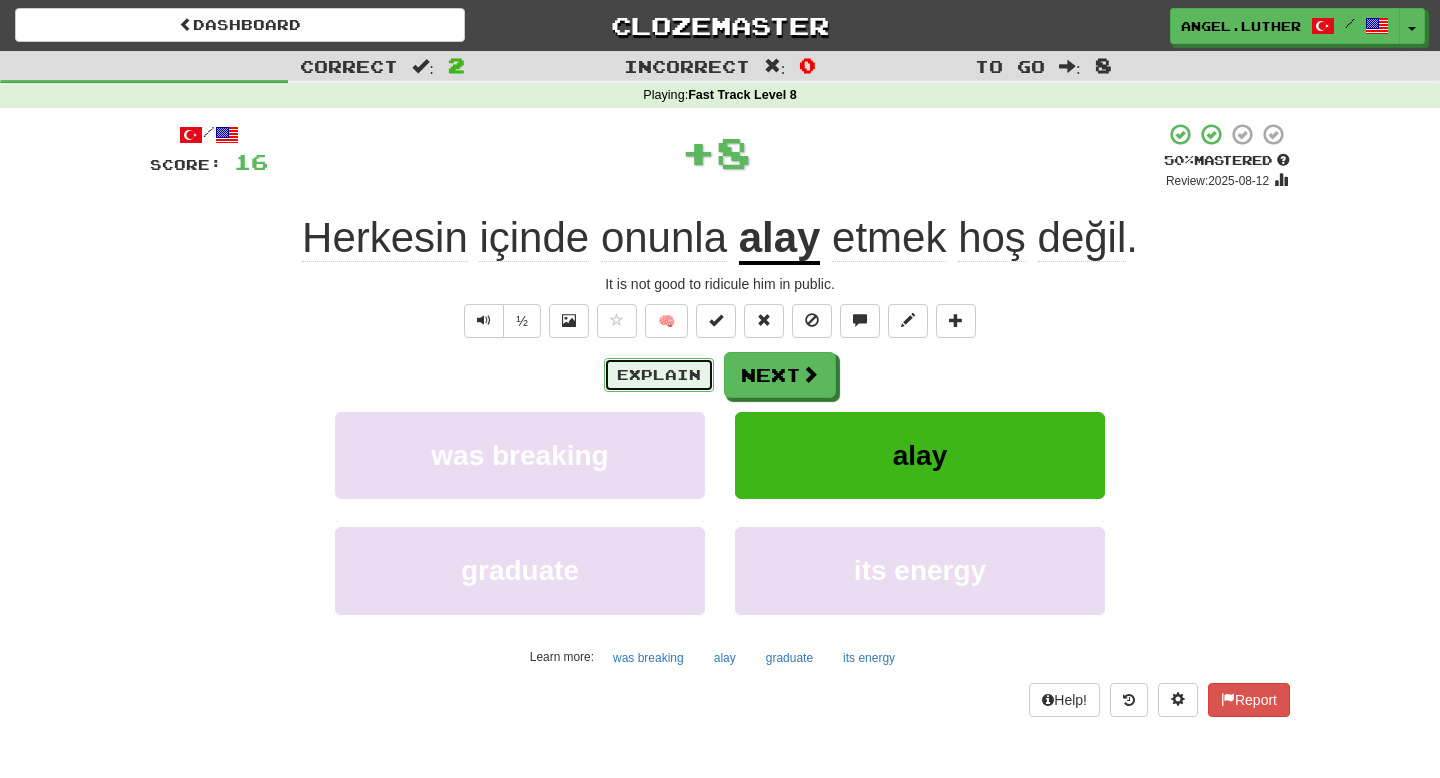 click on "Explain" at bounding box center [659, 375] 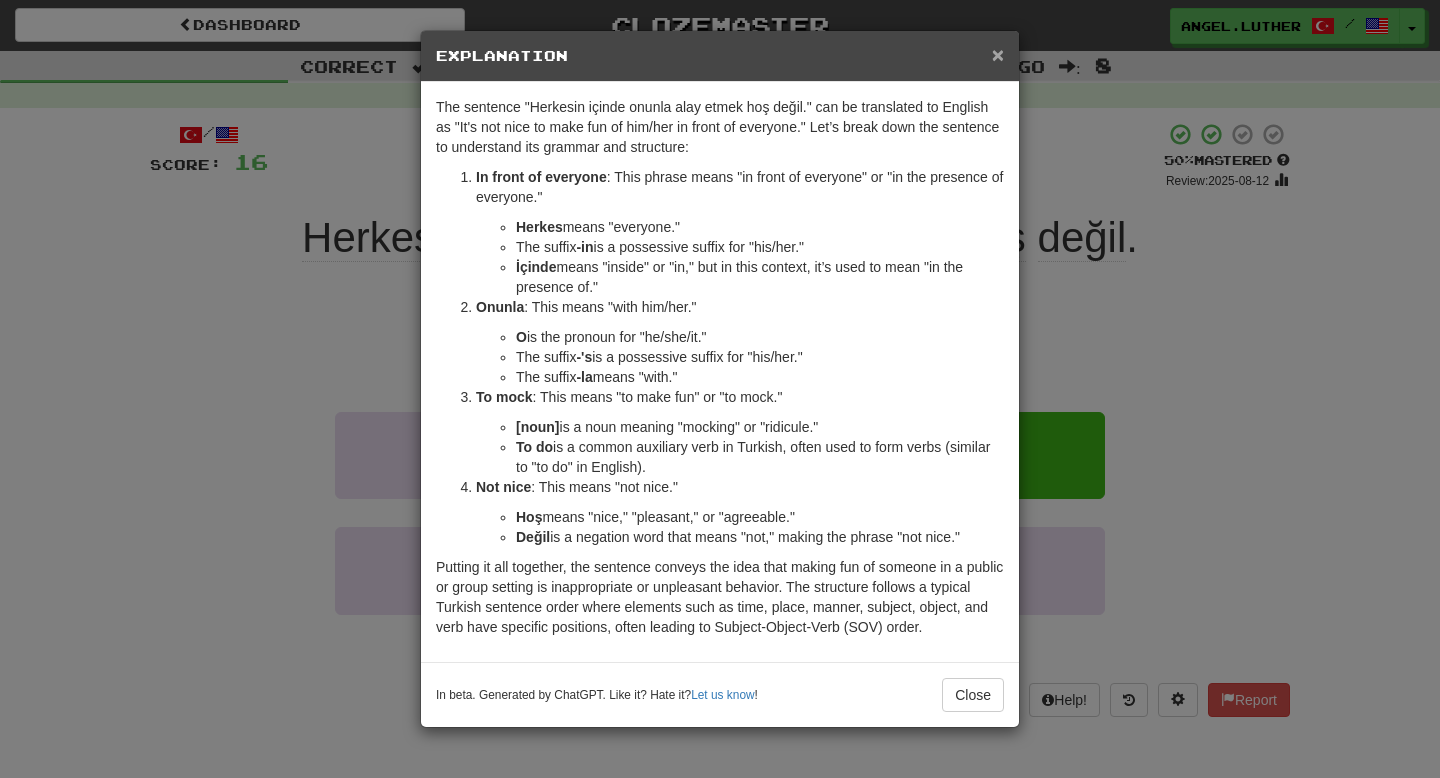 click on "×" at bounding box center (998, 54) 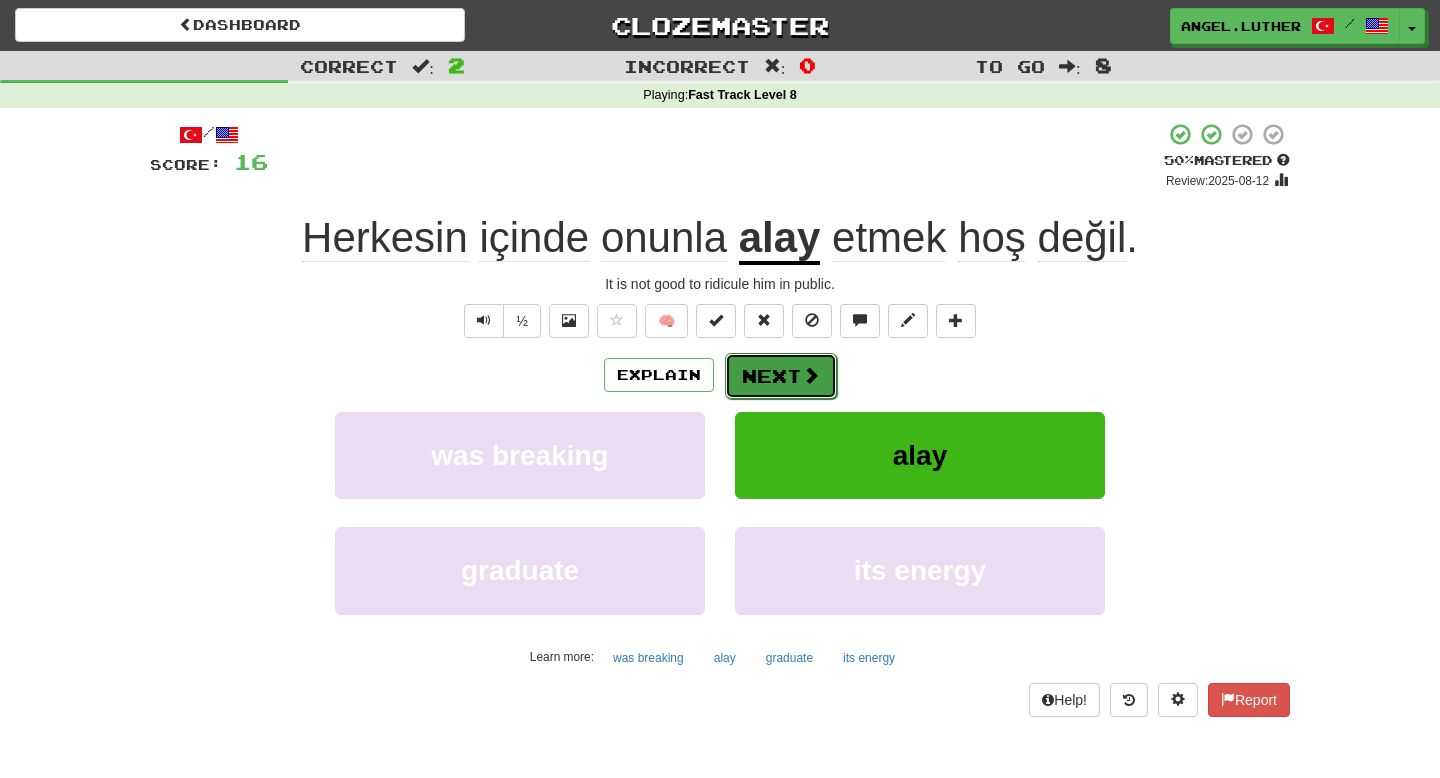click on "Next" at bounding box center [781, 376] 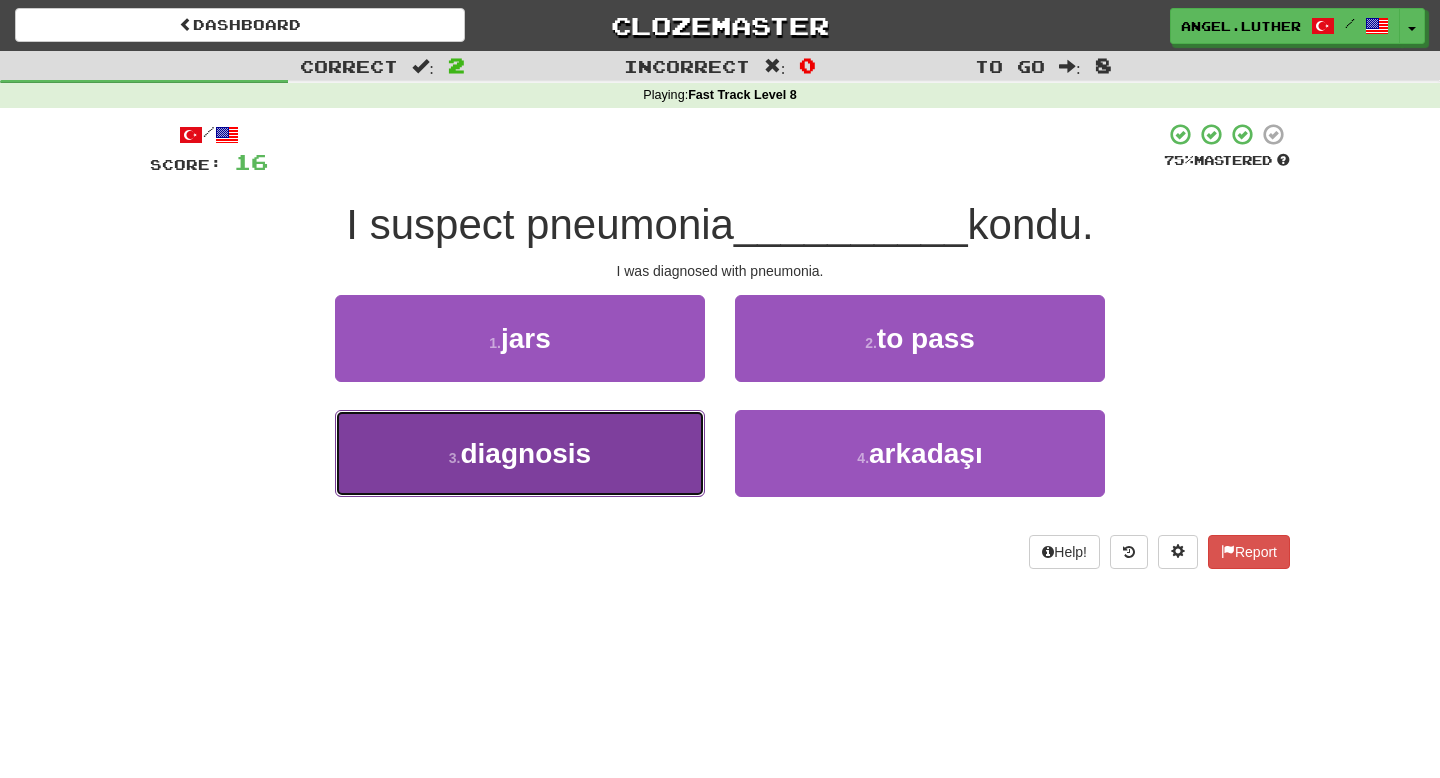 click on "3 . diagnosis" at bounding box center (520, 453) 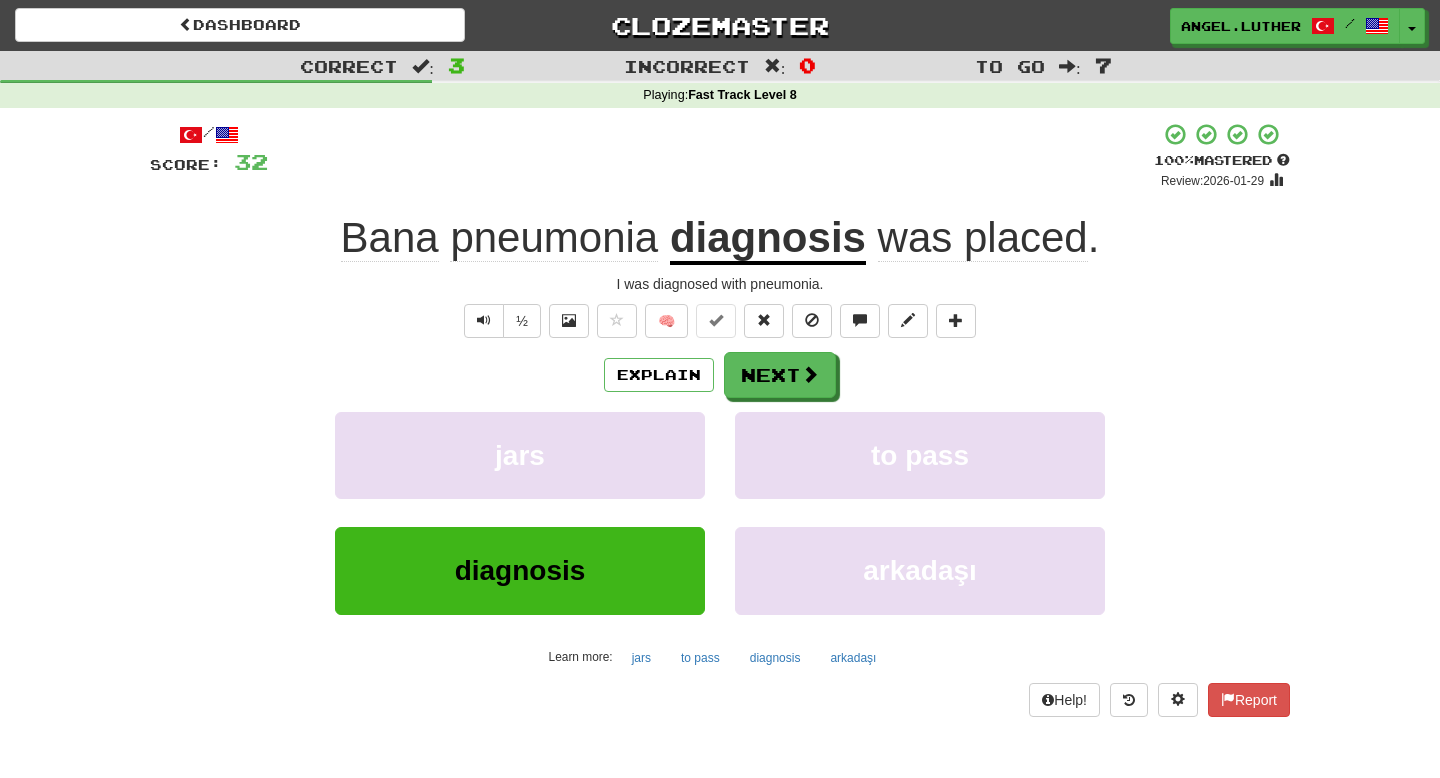 click on "pneumonia" 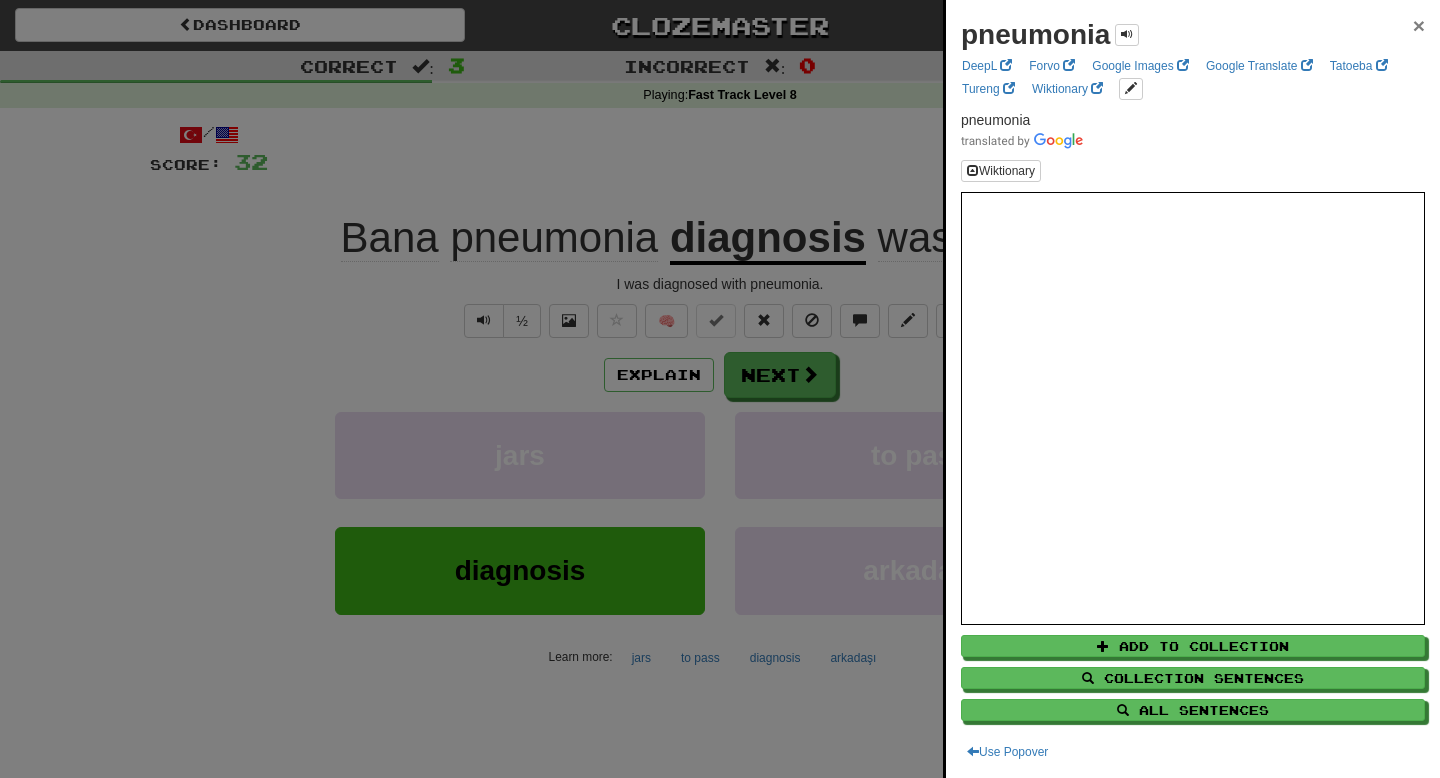 click on "×" at bounding box center [1419, 25] 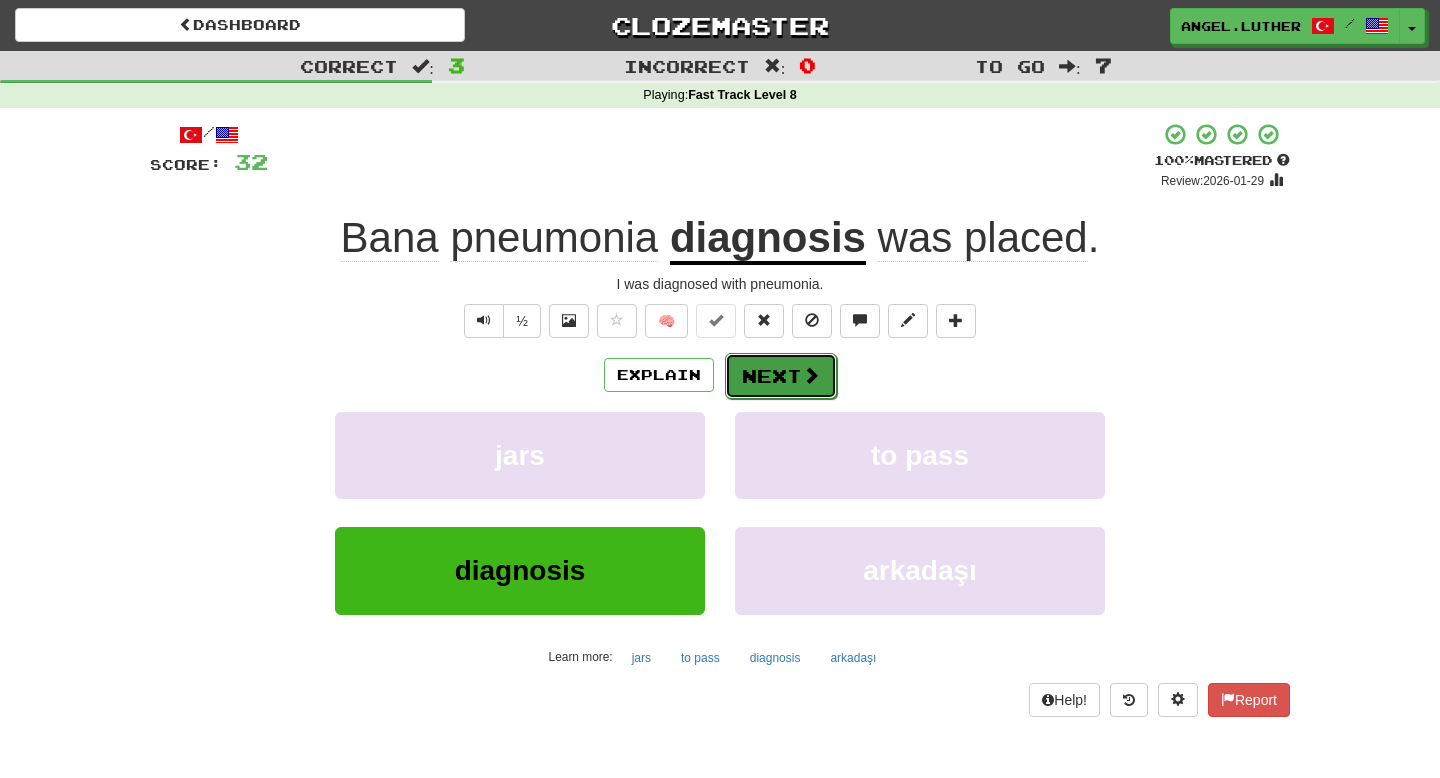 click at bounding box center (811, 375) 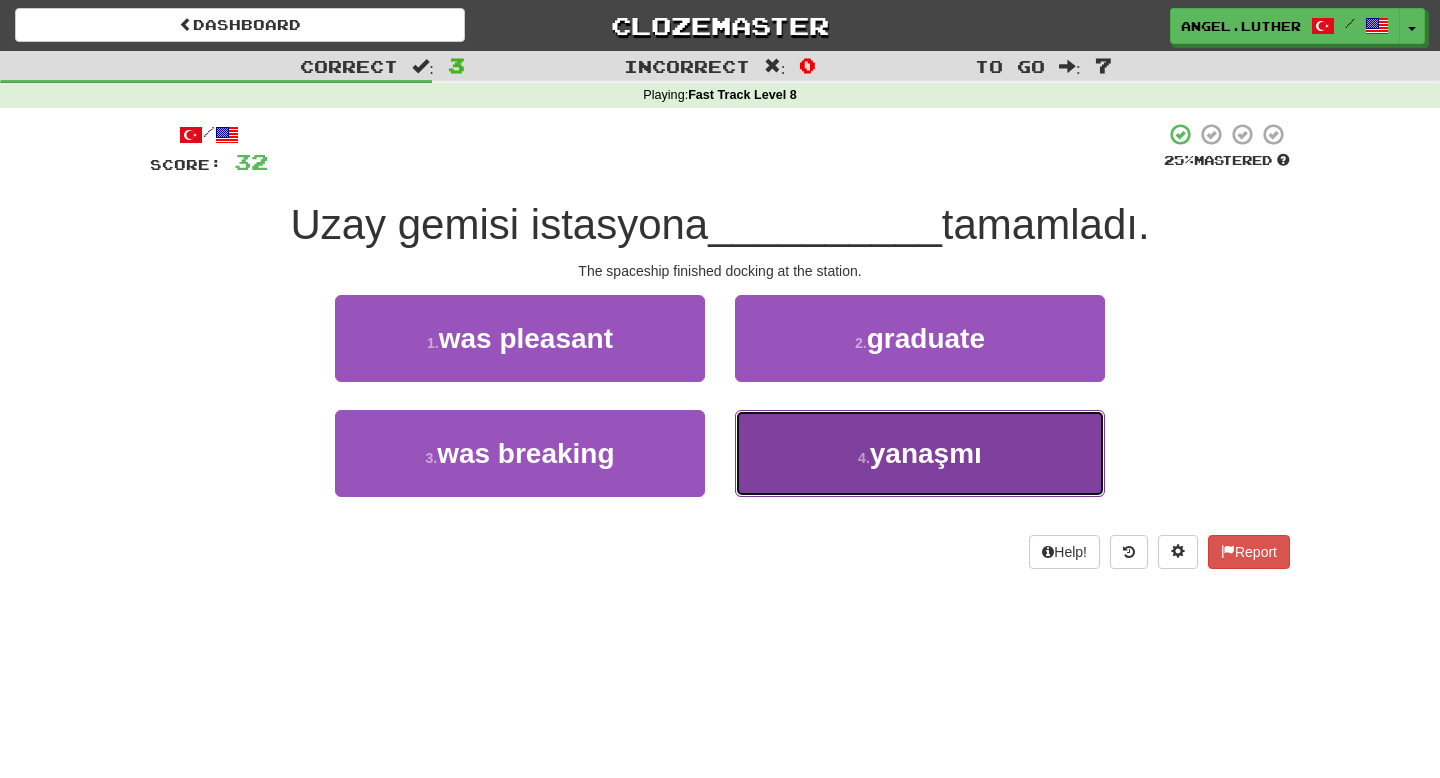 click on "4 . yanaşmı" at bounding box center (920, 453) 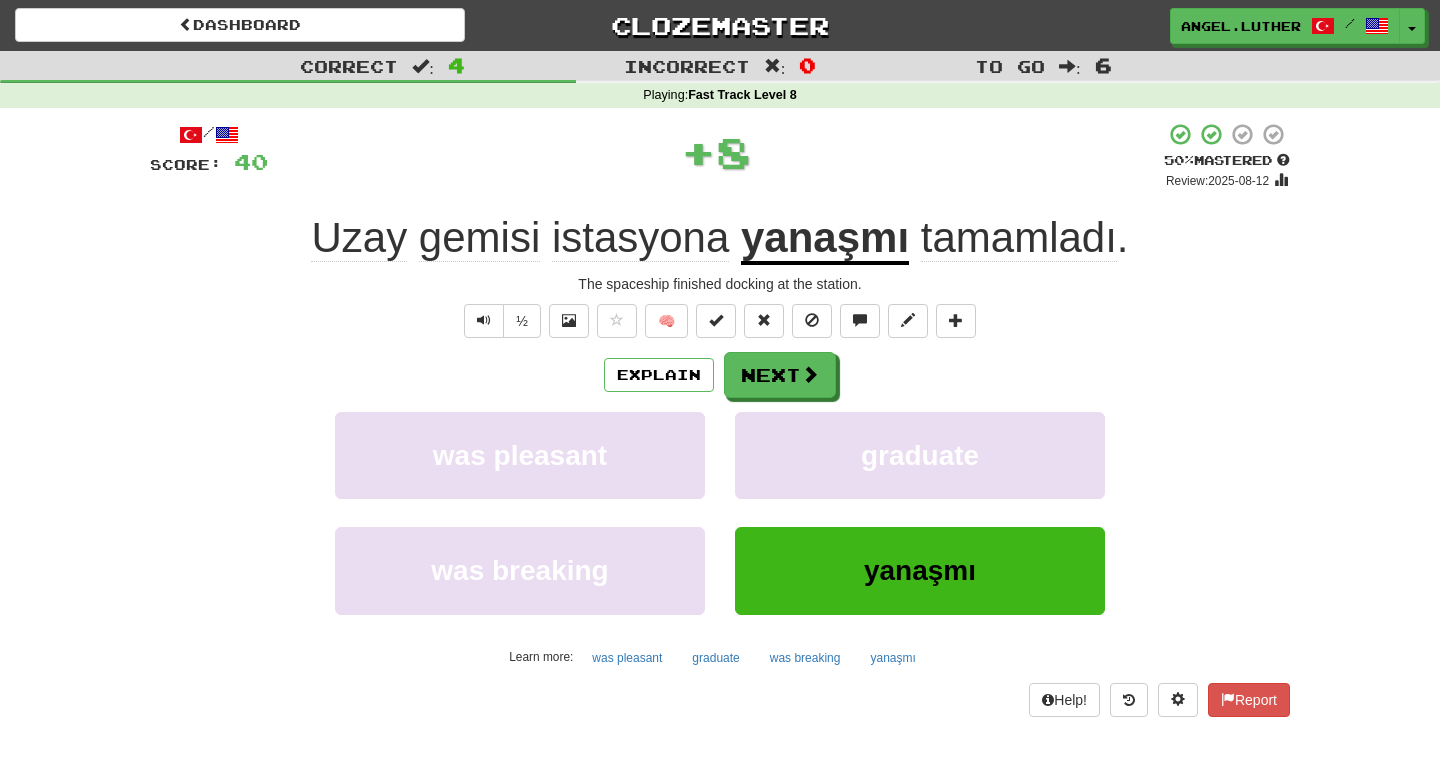 click on "yanaşmı" at bounding box center [825, 239] 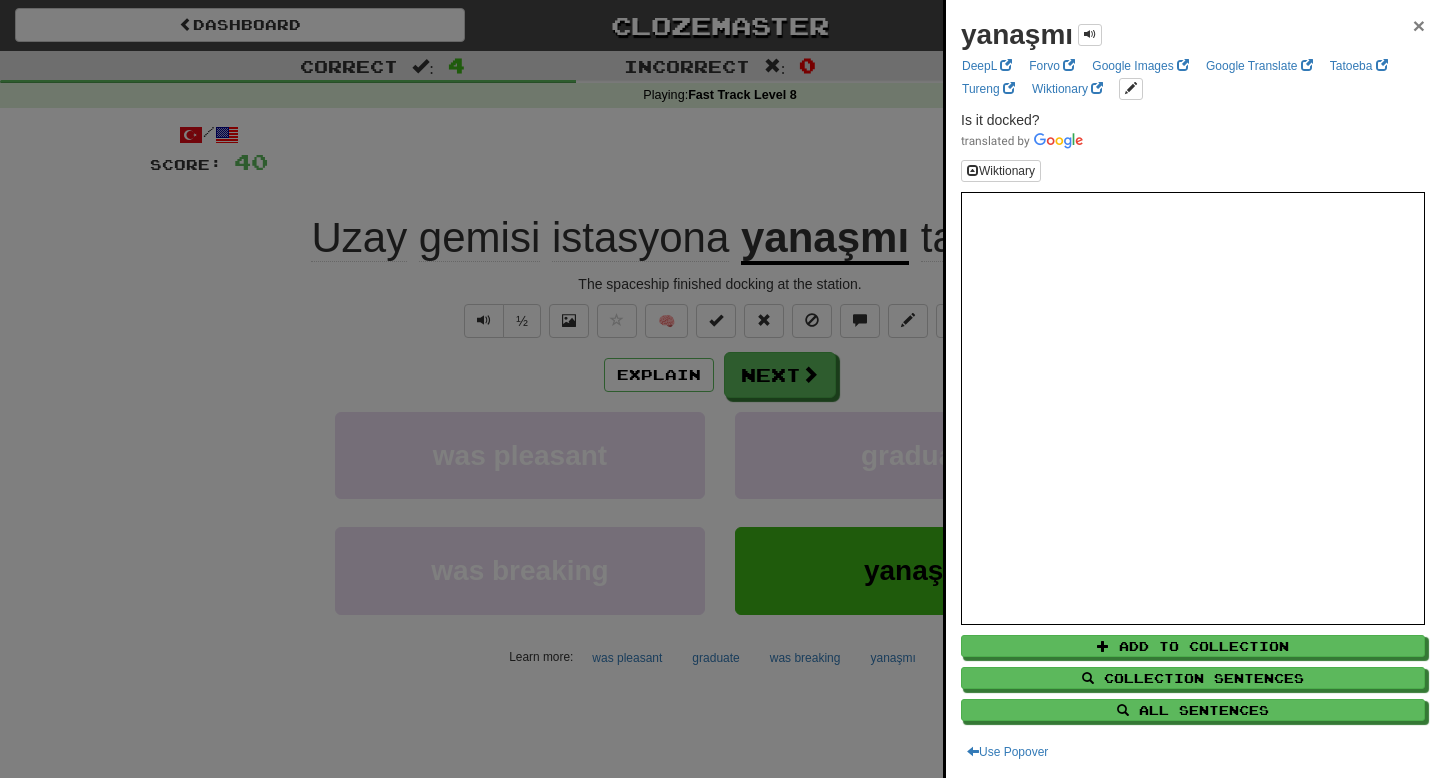 click on "×" at bounding box center [1419, 25] 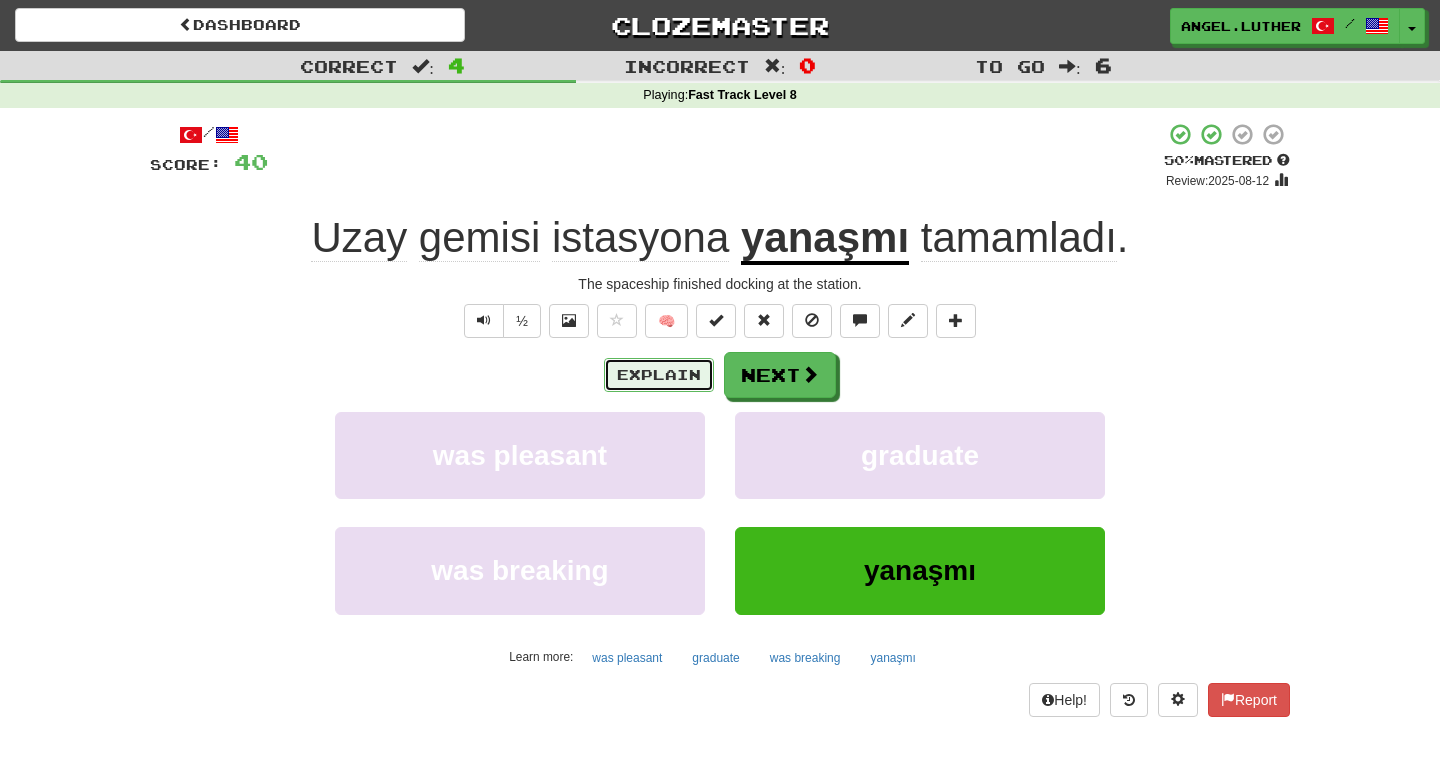 click on "Explain" at bounding box center [659, 375] 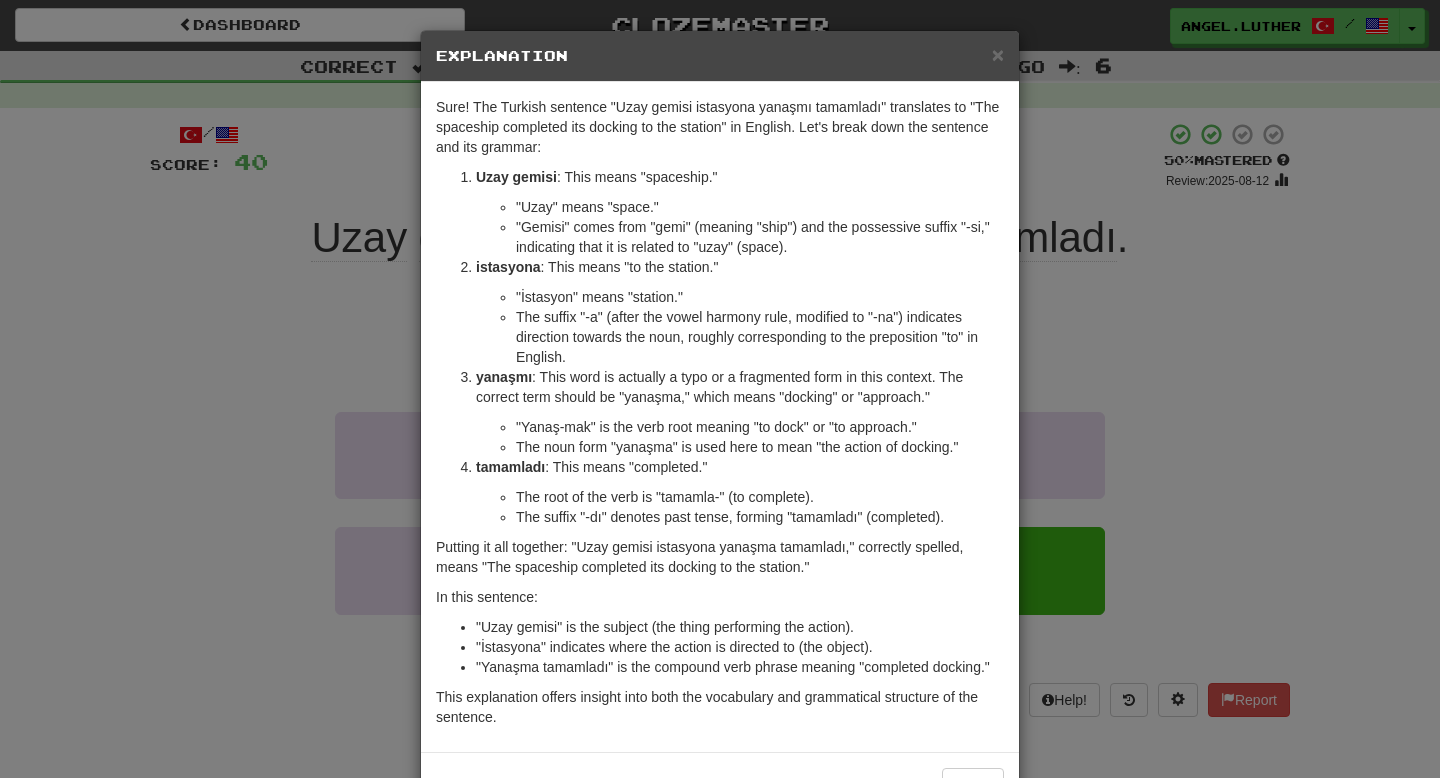 click on "× Explanation" at bounding box center [720, 56] 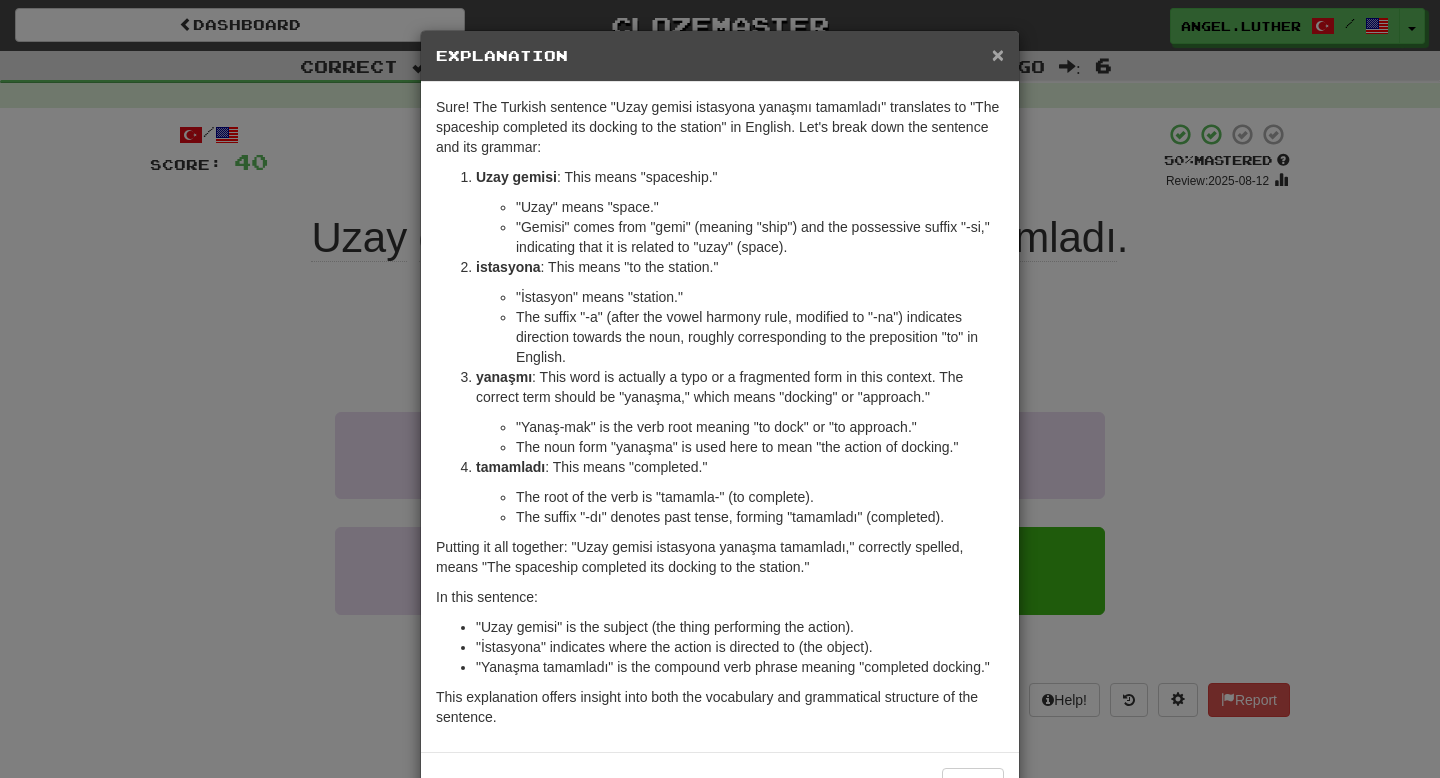 click on "×" at bounding box center [998, 54] 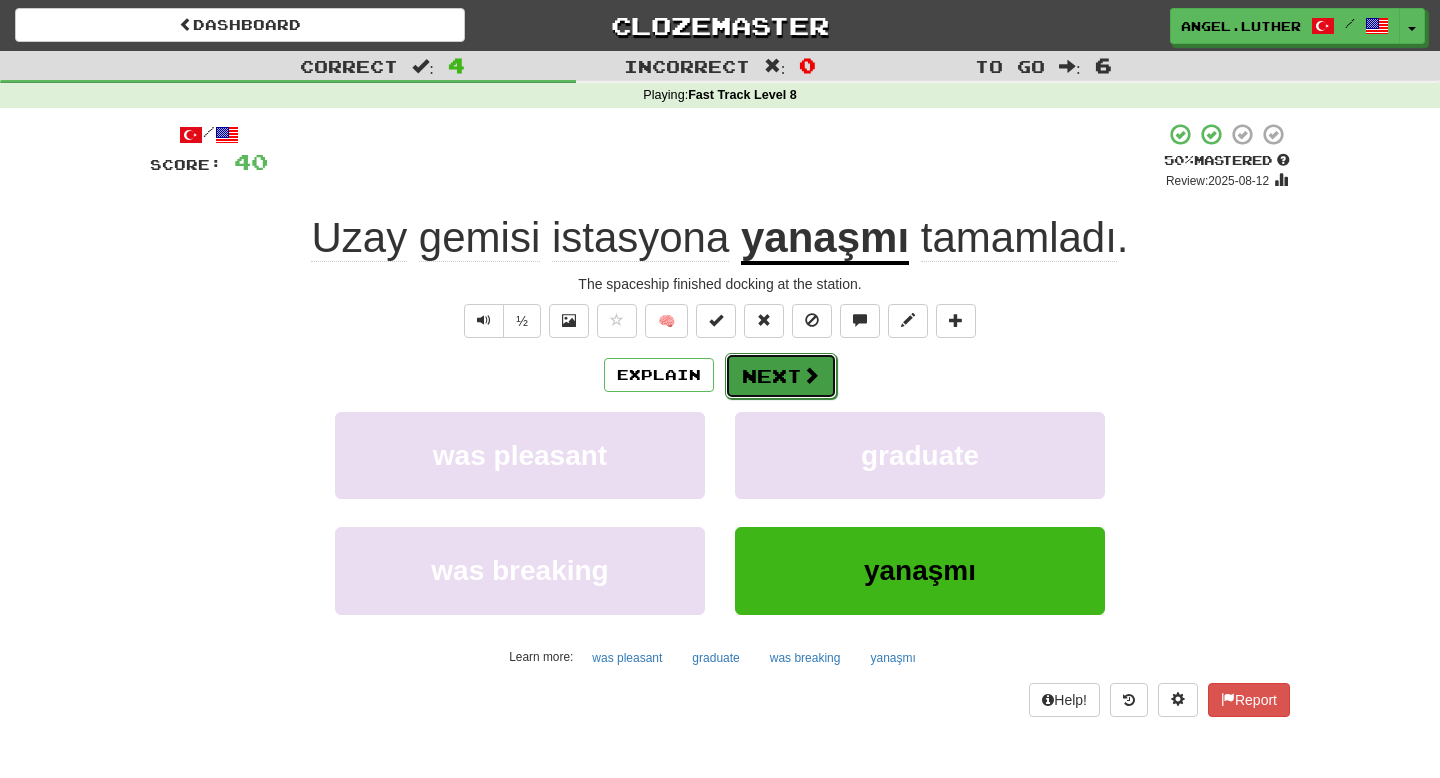 click on "Next" at bounding box center [781, 376] 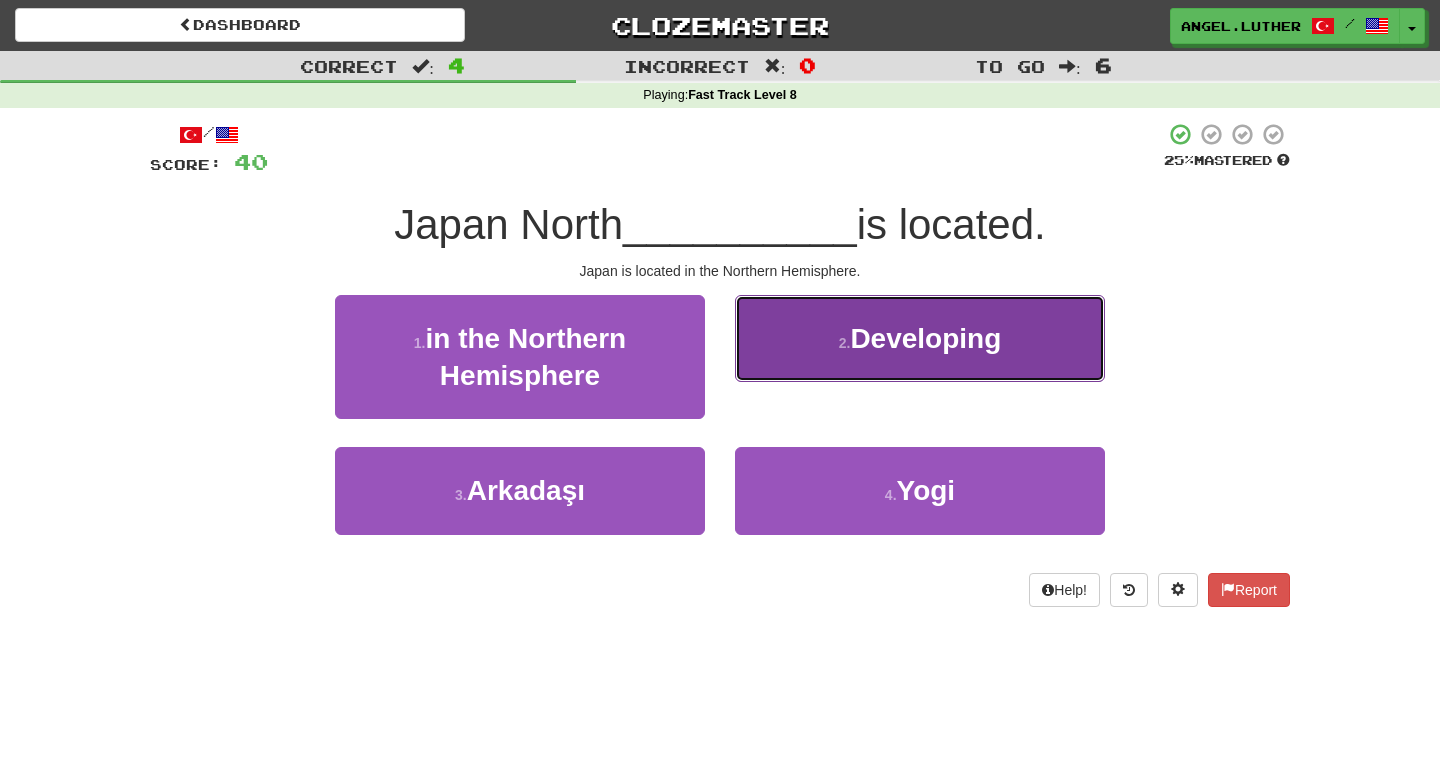 click on "2 . Developing" at bounding box center [920, 338] 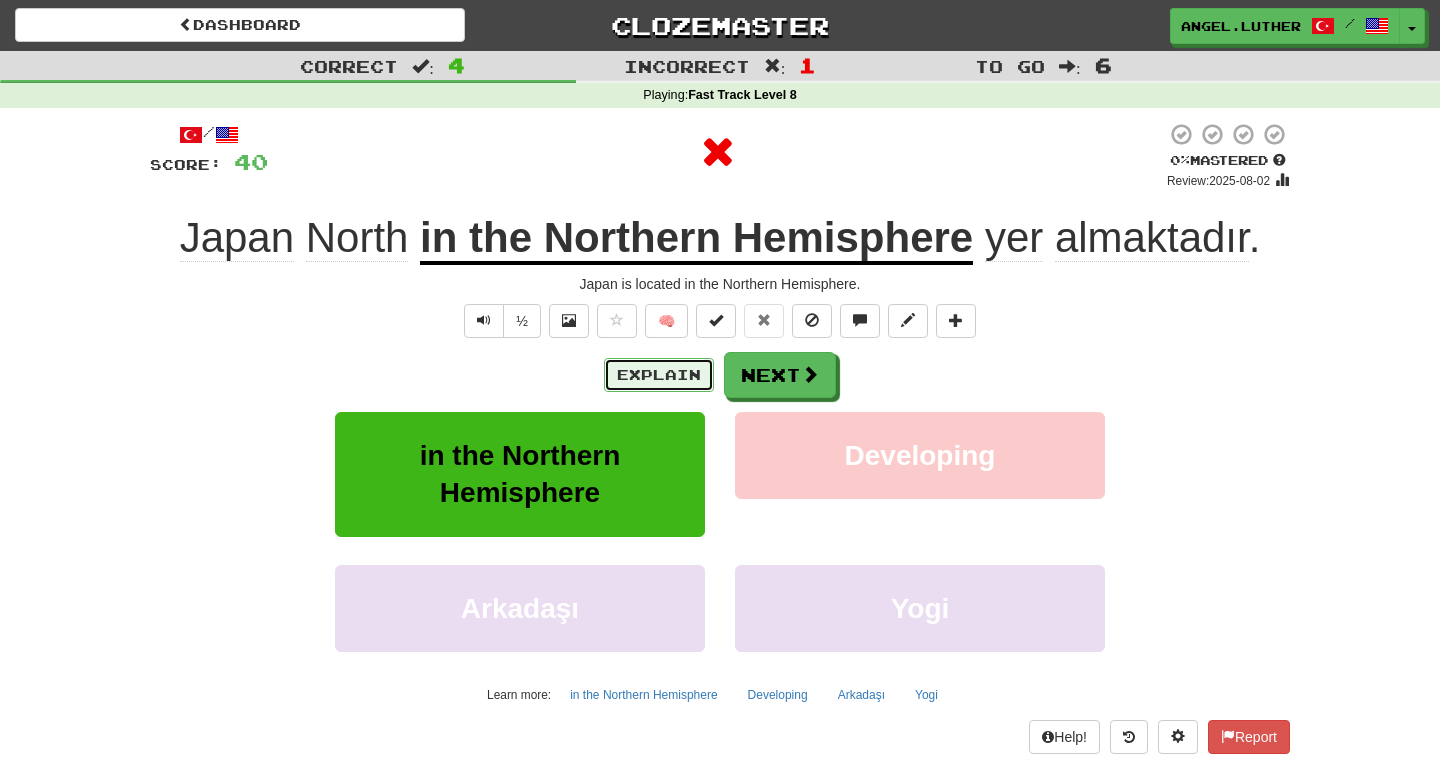 click on "Explain" at bounding box center (659, 375) 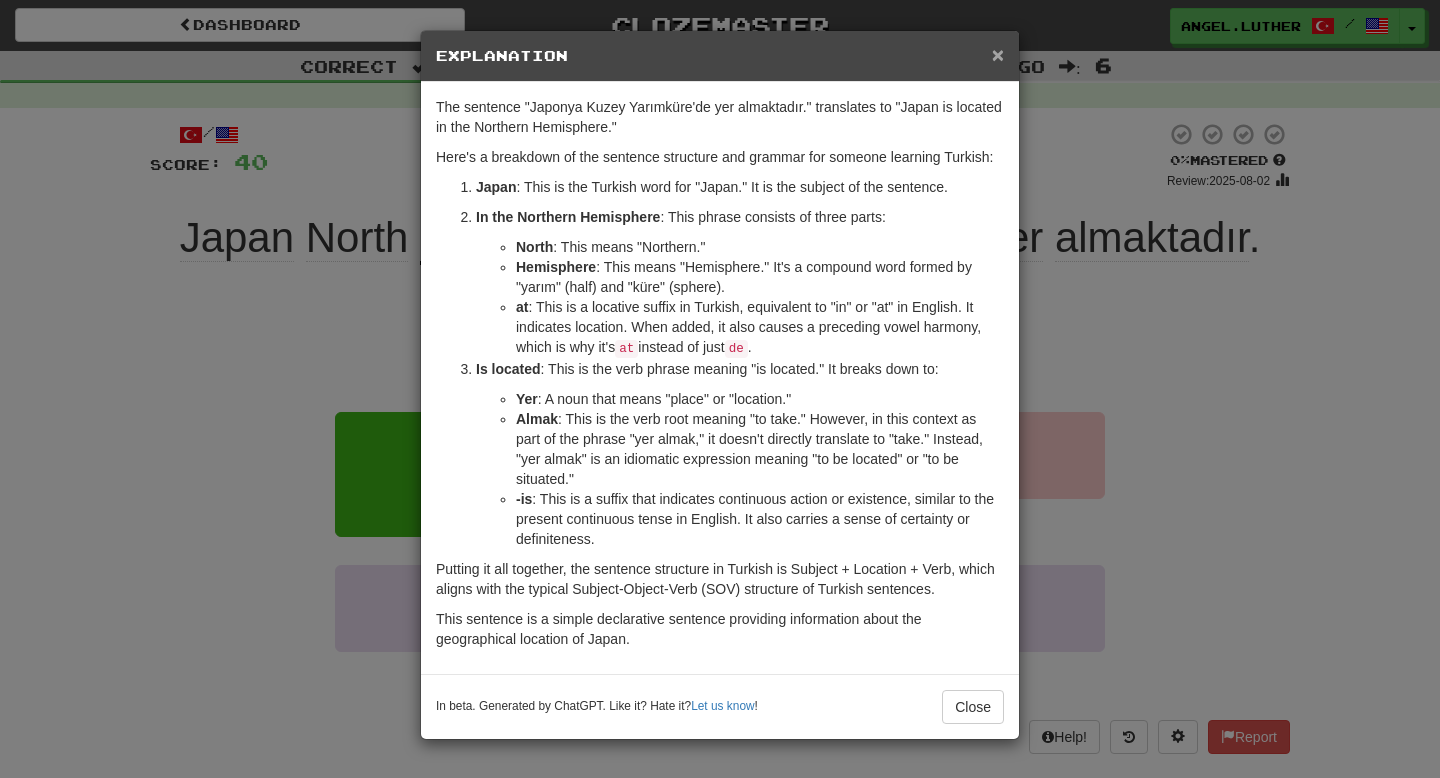 click on "×" at bounding box center [998, 54] 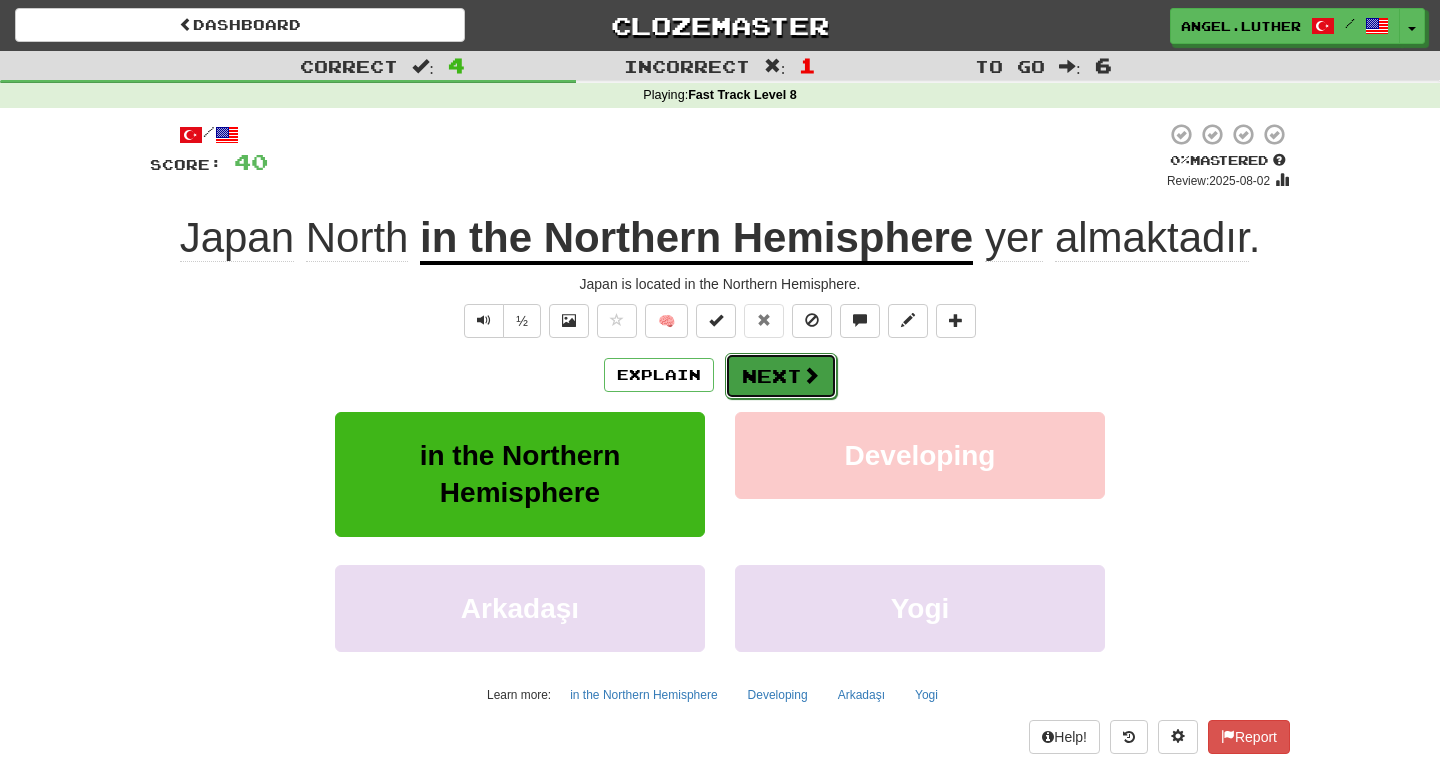 click at bounding box center [811, 375] 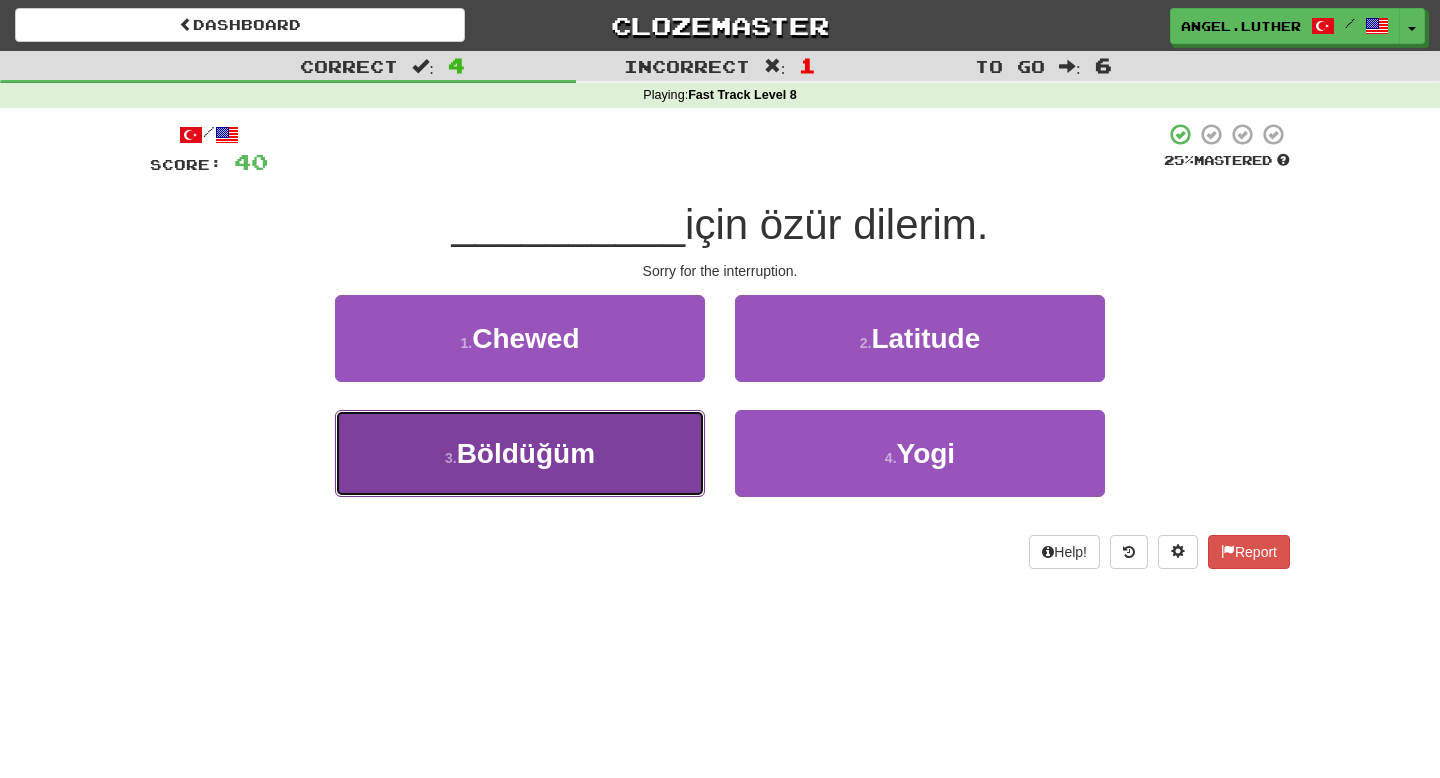 click on "3 .  Böldüğüm" at bounding box center (520, 453) 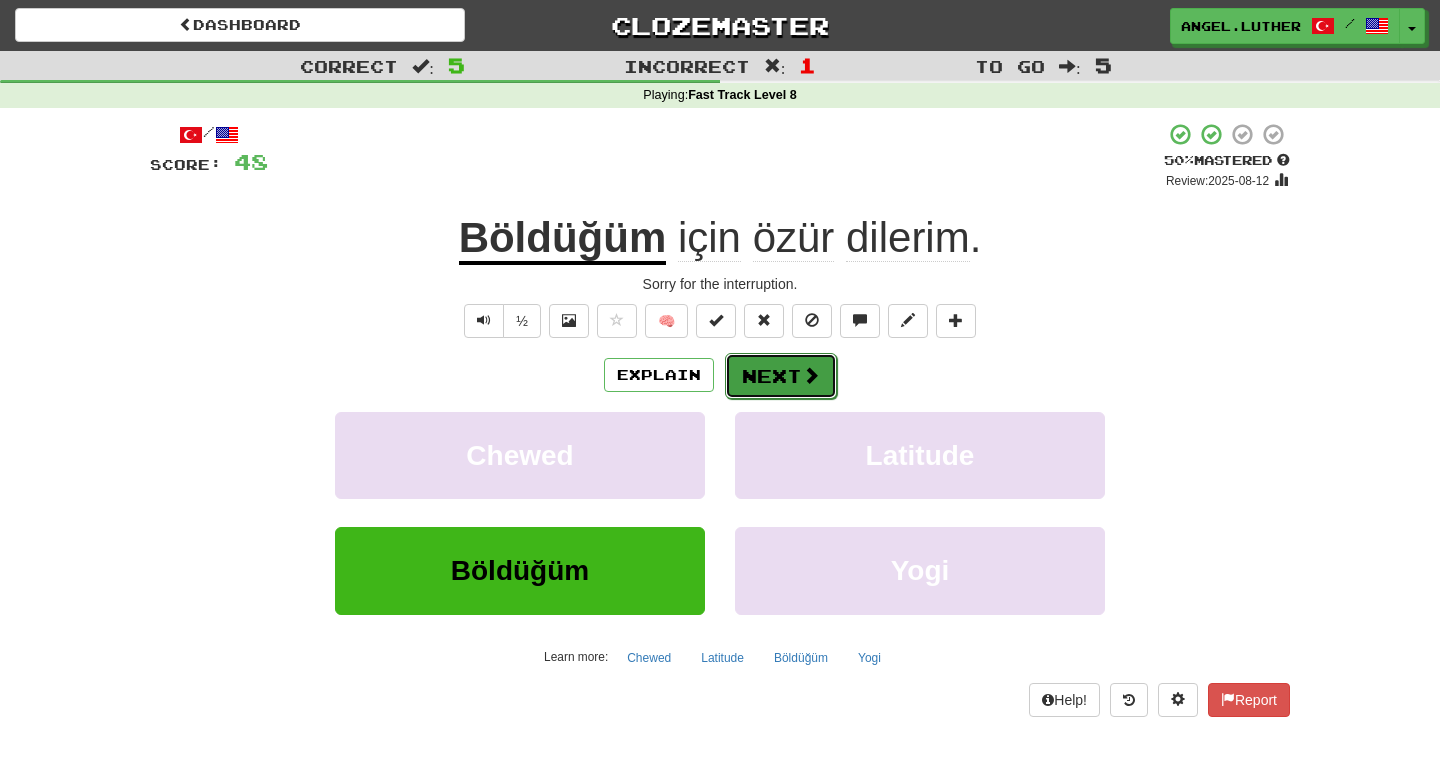 click on "Next" at bounding box center [781, 376] 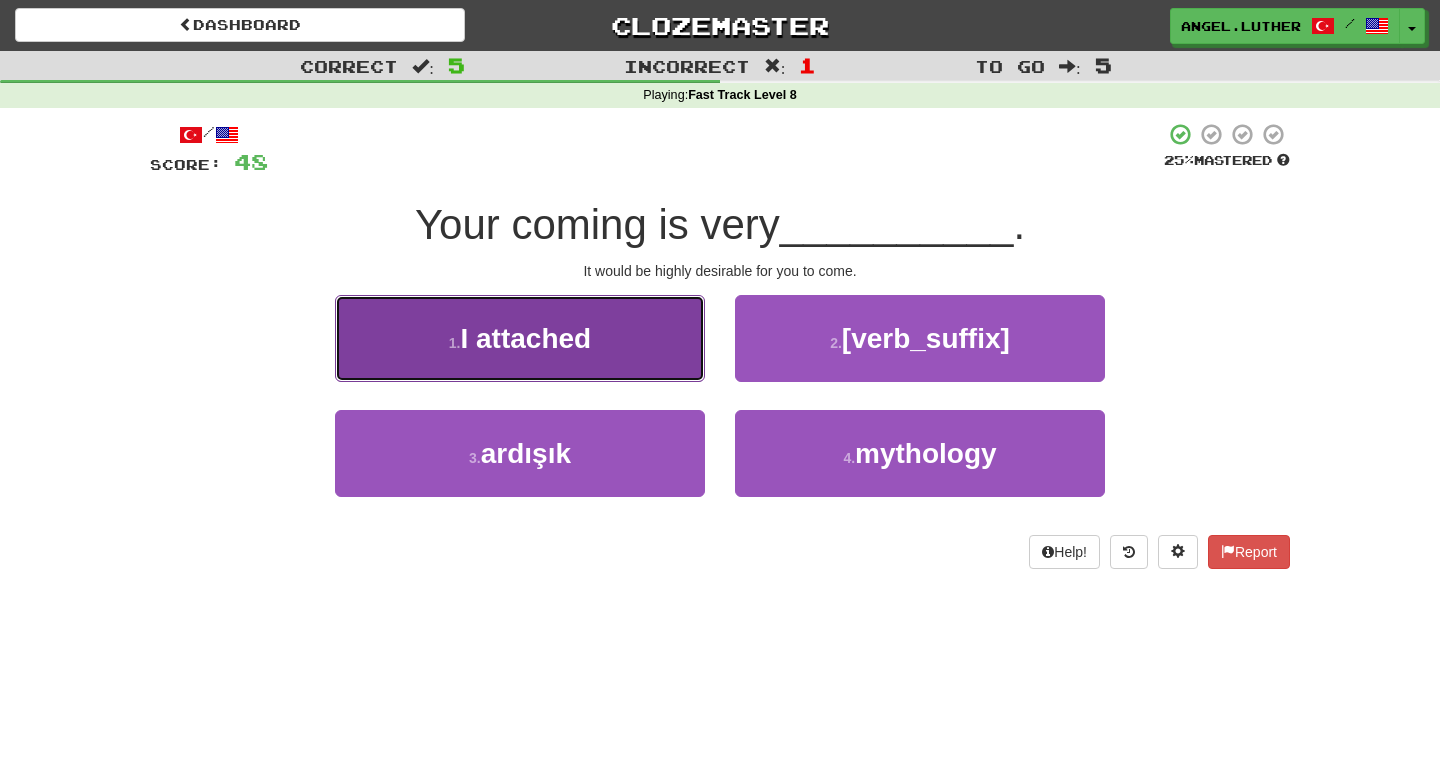 click on "1 . iliştirdim" at bounding box center [520, 338] 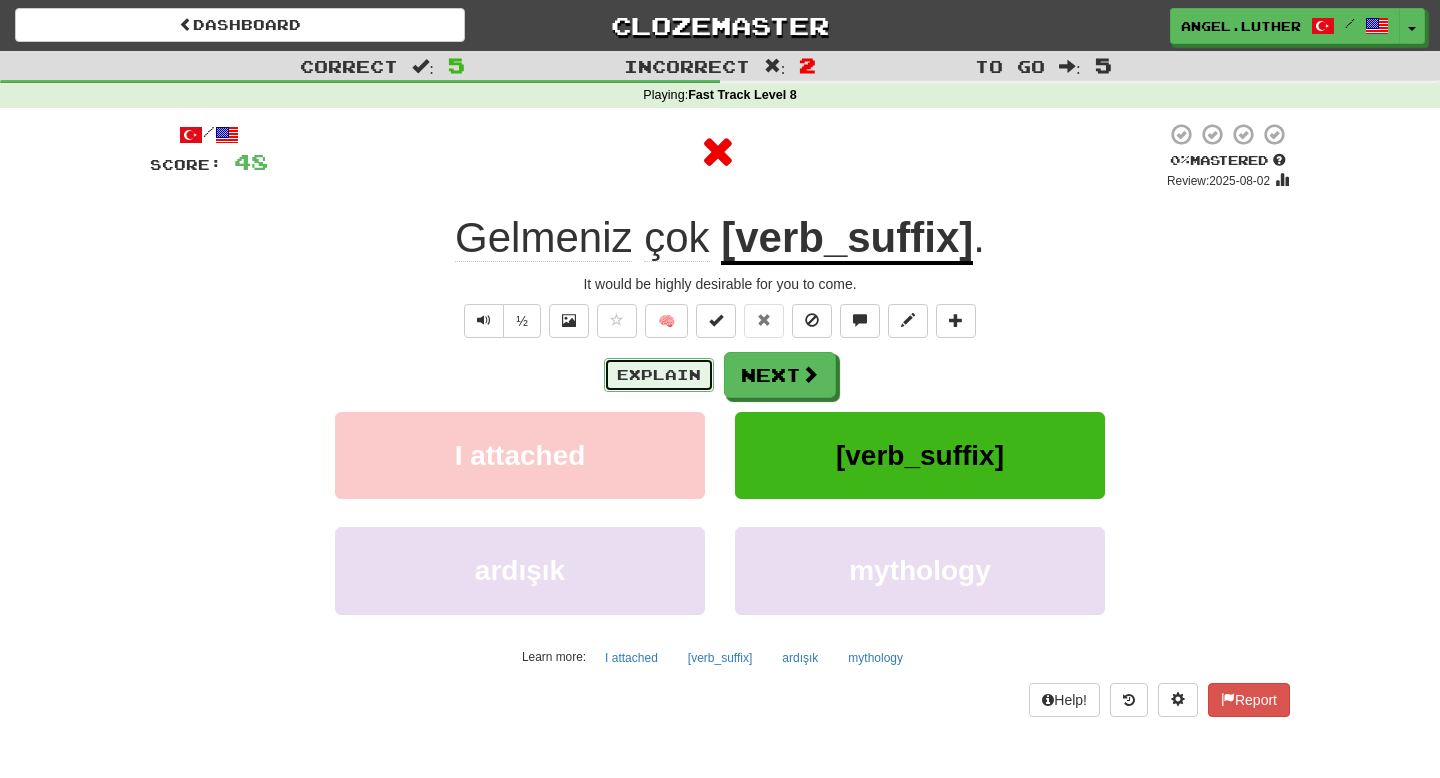 click on "Explain" at bounding box center [659, 375] 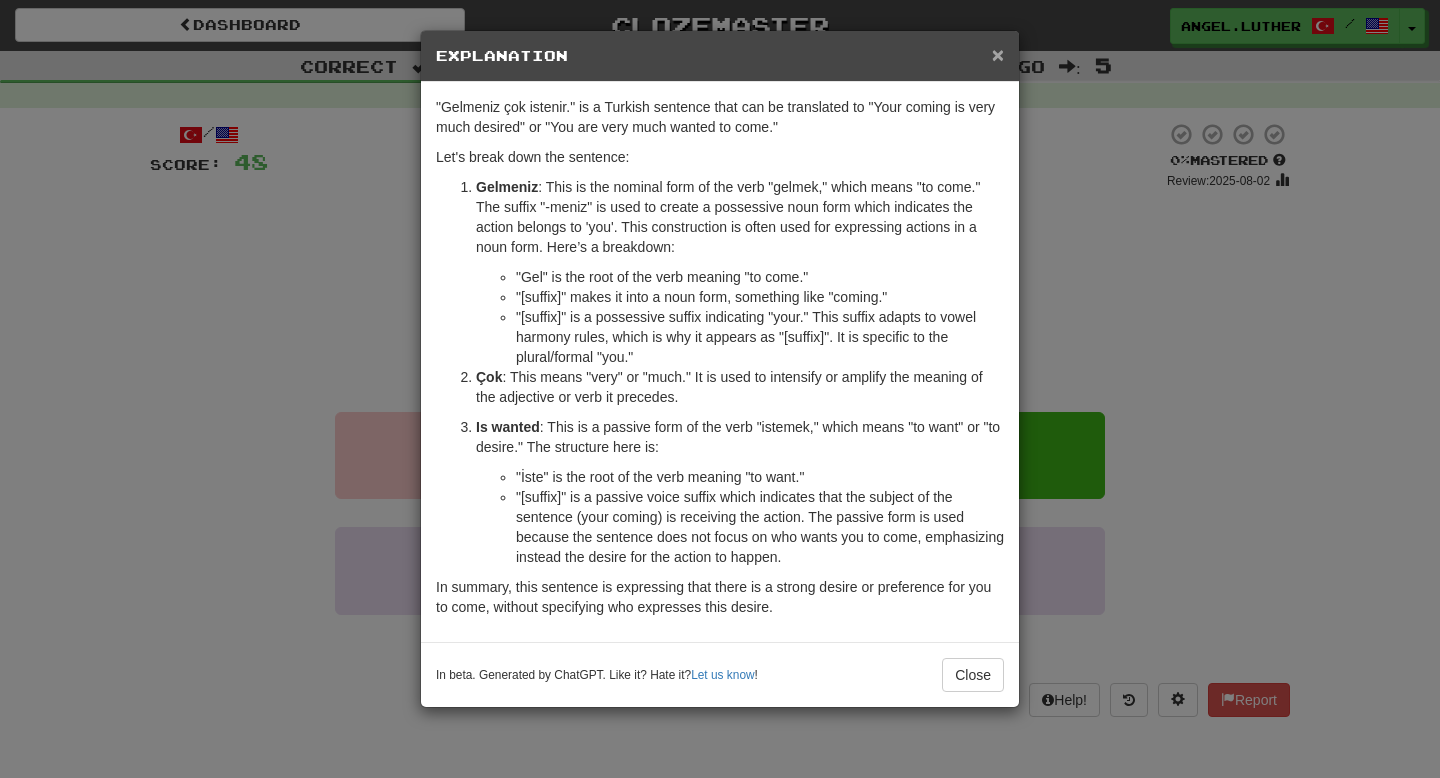 click on "×" at bounding box center (998, 54) 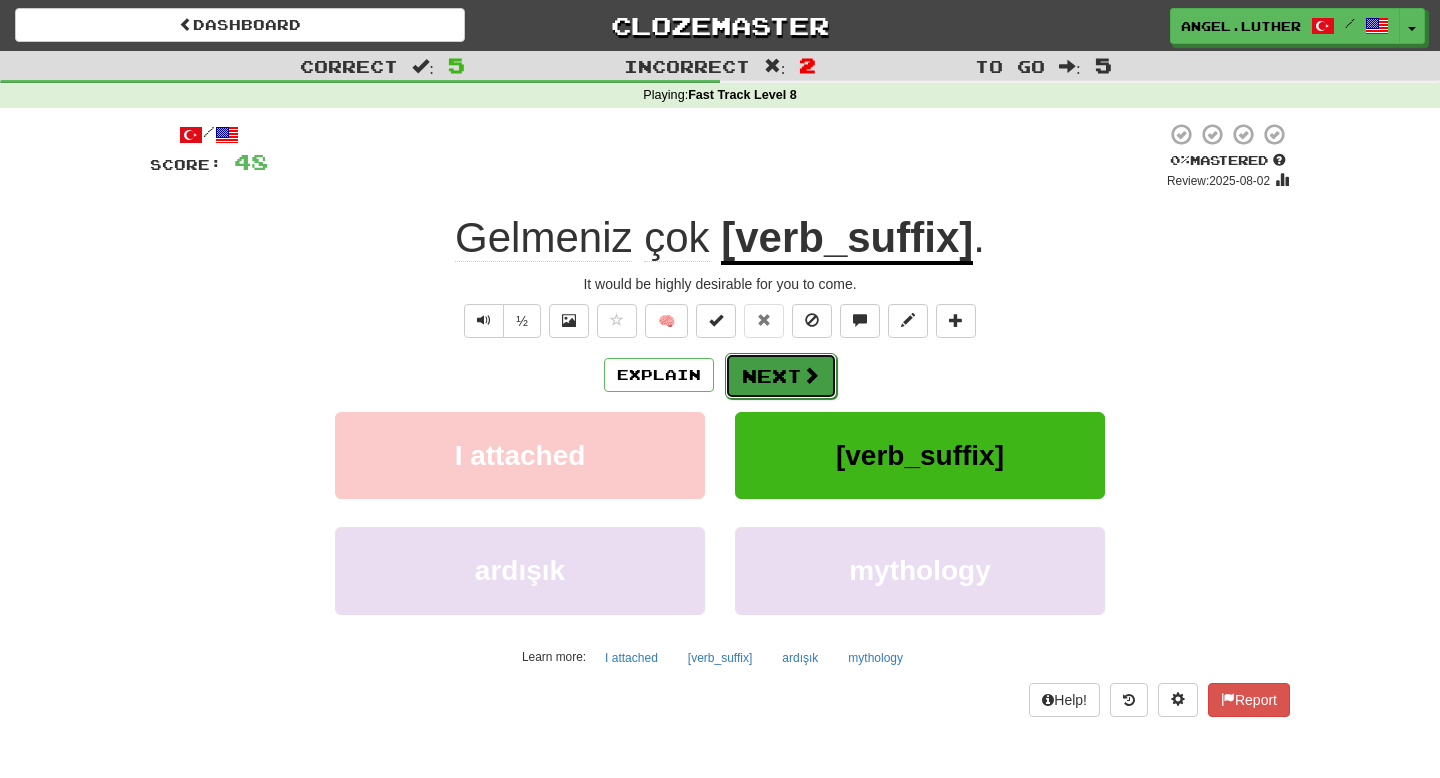 click on "Next" at bounding box center (781, 376) 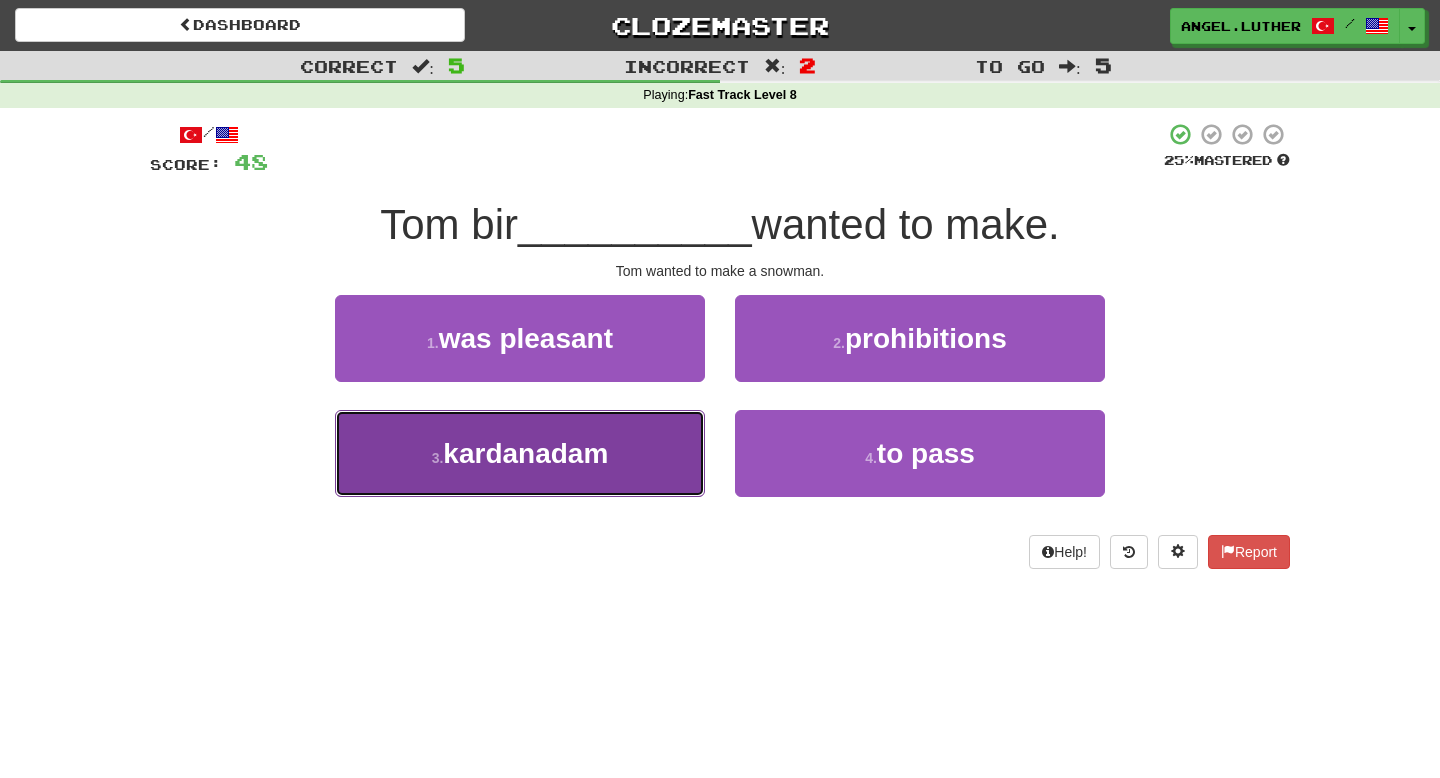 click on "kardanadam" at bounding box center [525, 453] 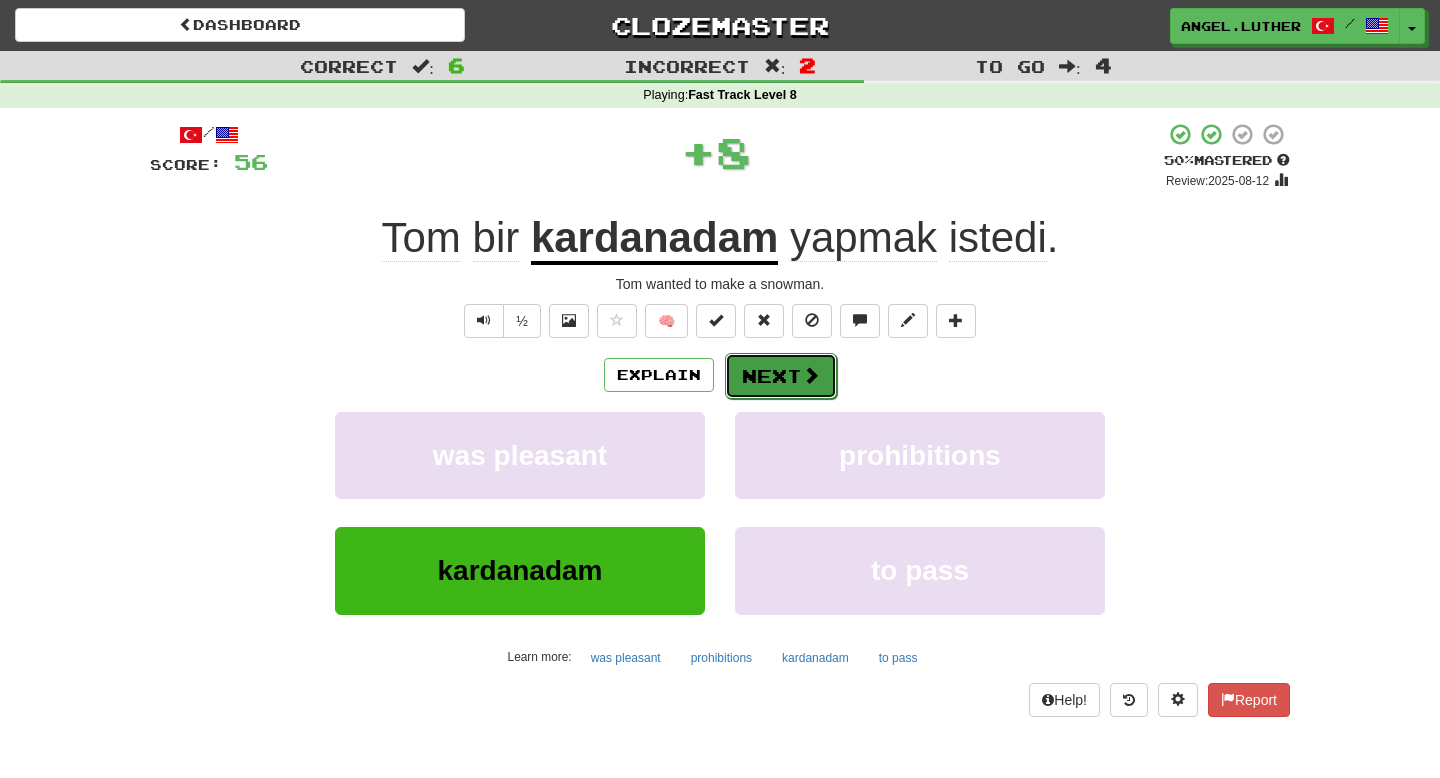 click on "Next" at bounding box center (781, 376) 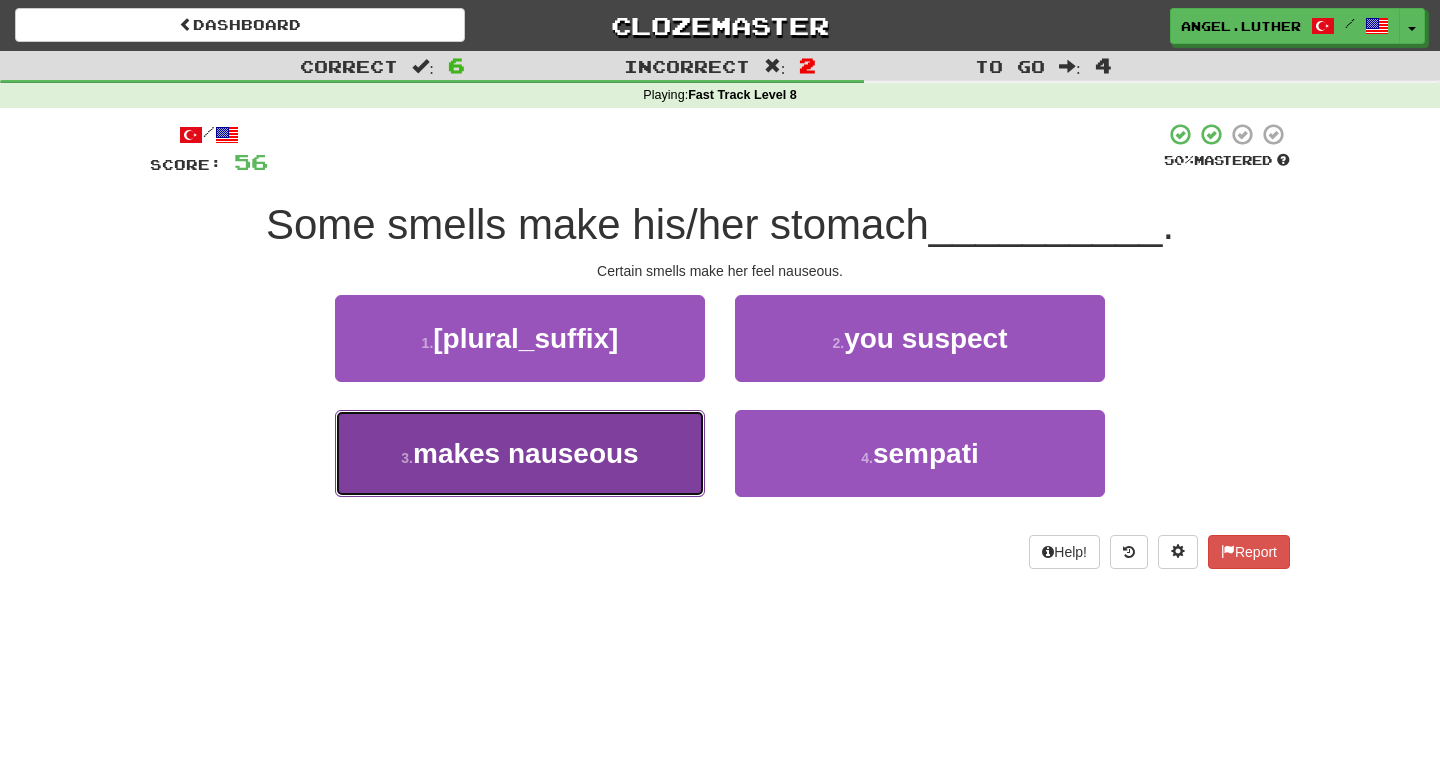 click on "makes nauseous" at bounding box center (526, 453) 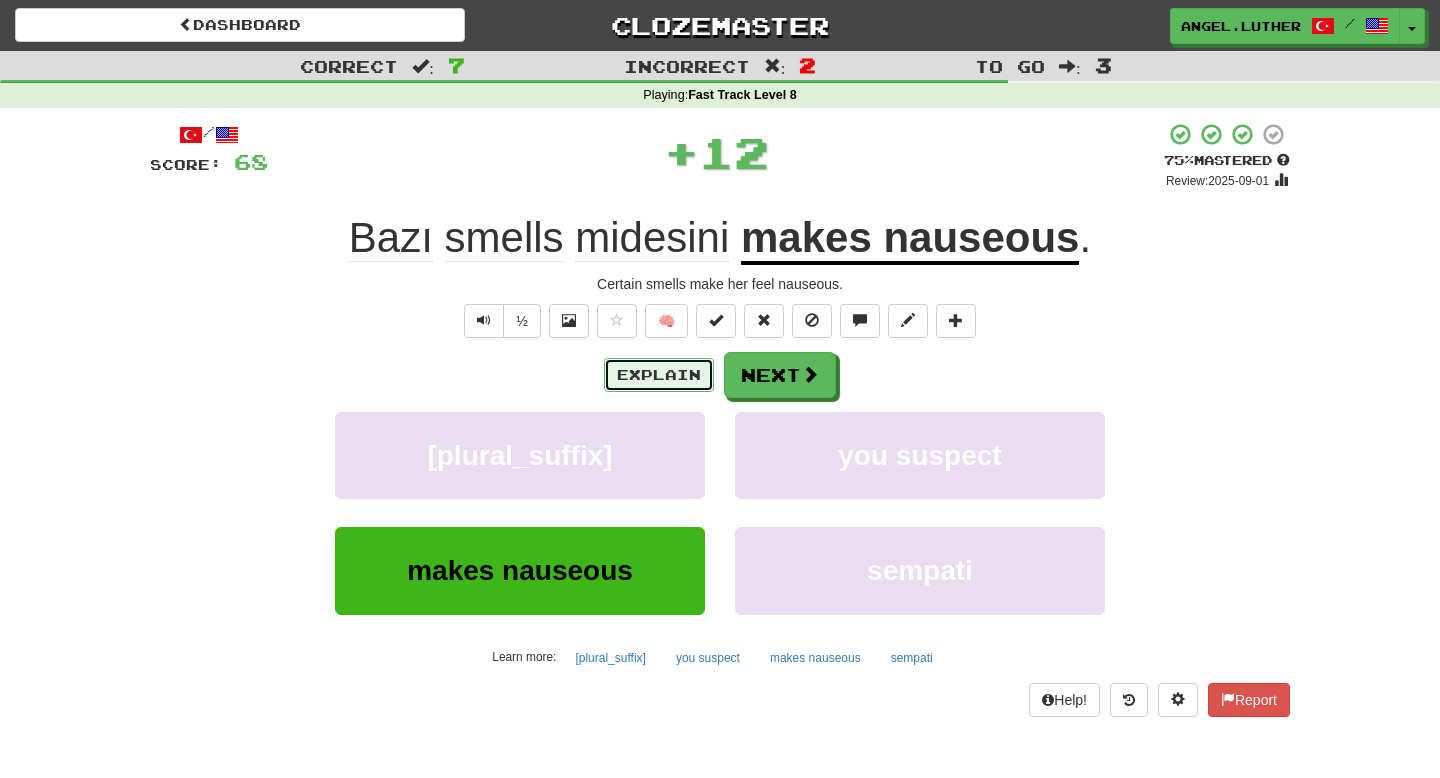 click on "Explain" at bounding box center [659, 375] 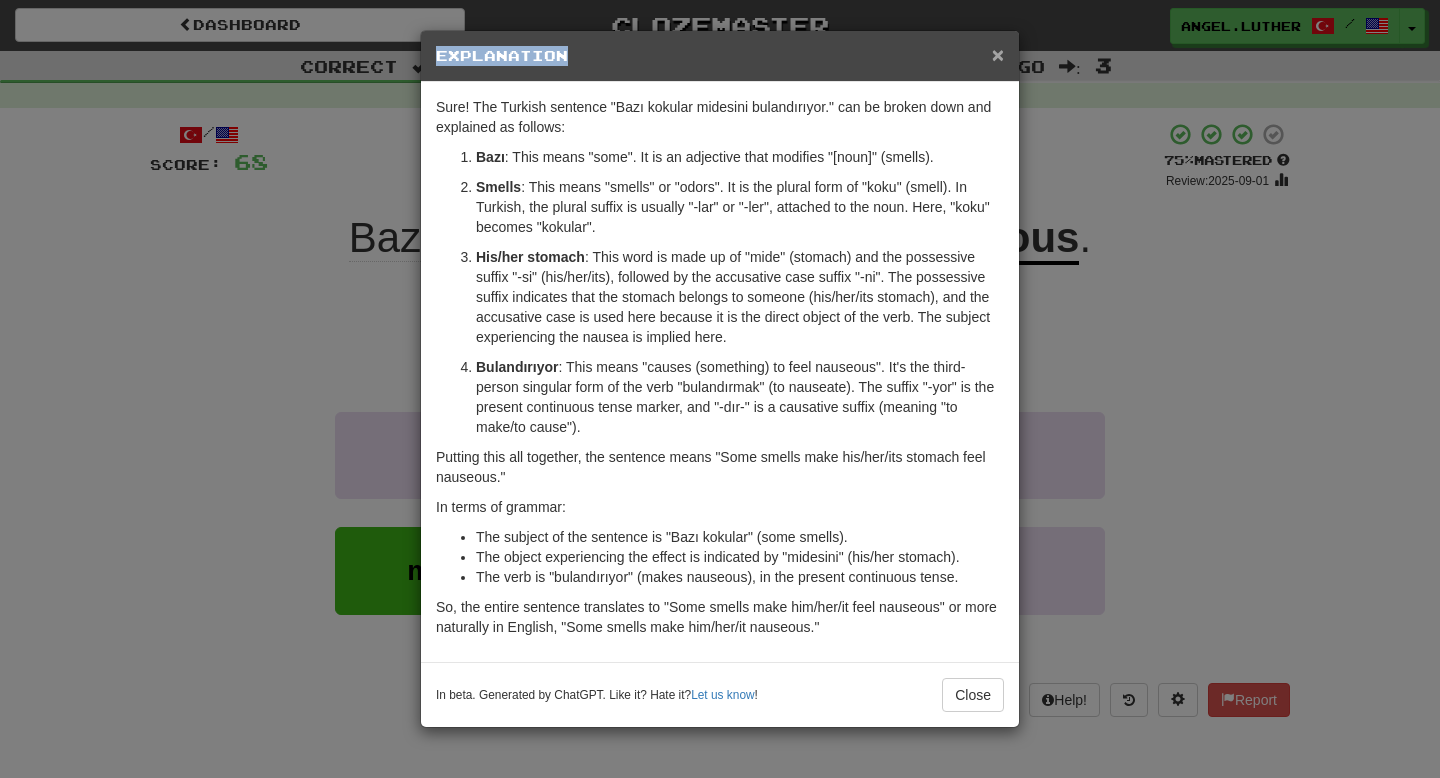click on "× Explanation" at bounding box center [720, 56] 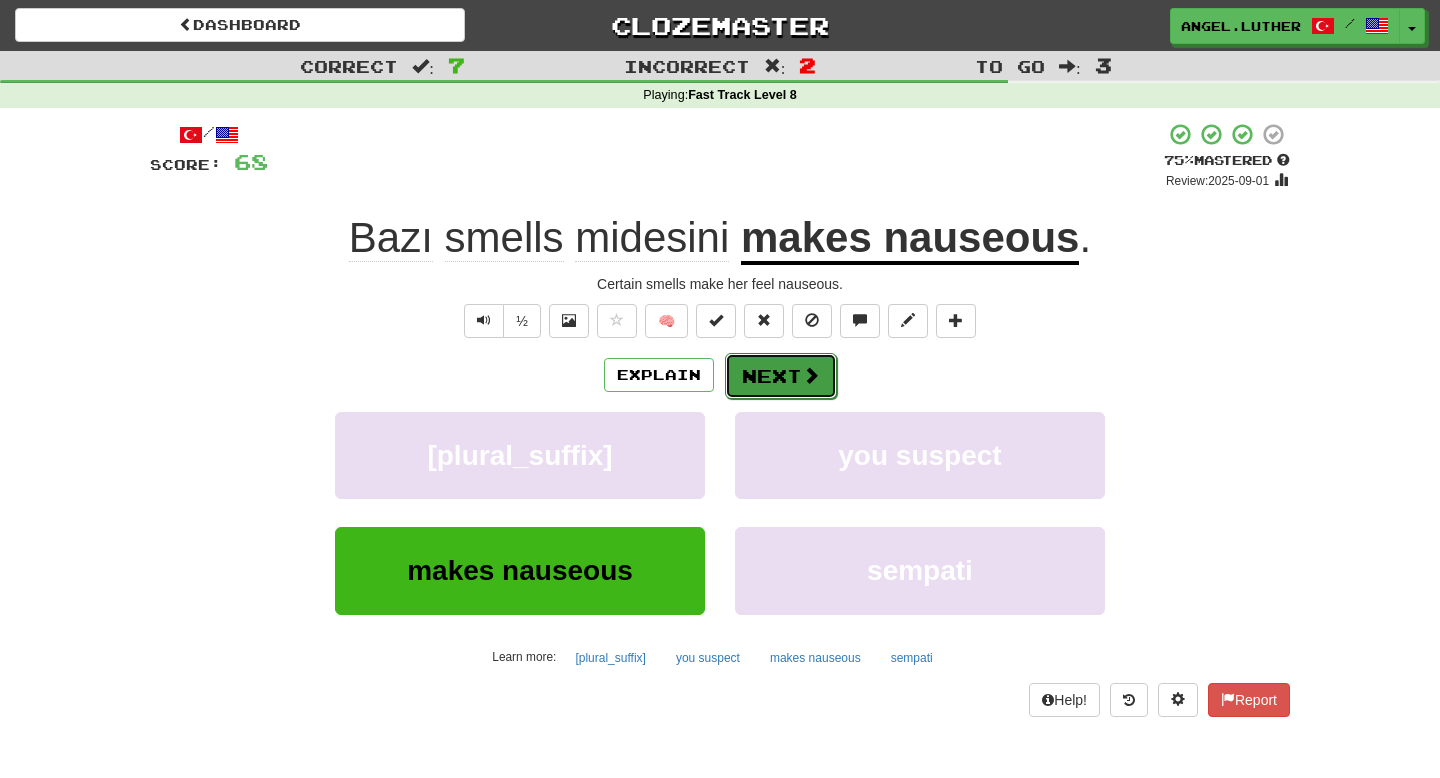 click on "Next" at bounding box center [781, 376] 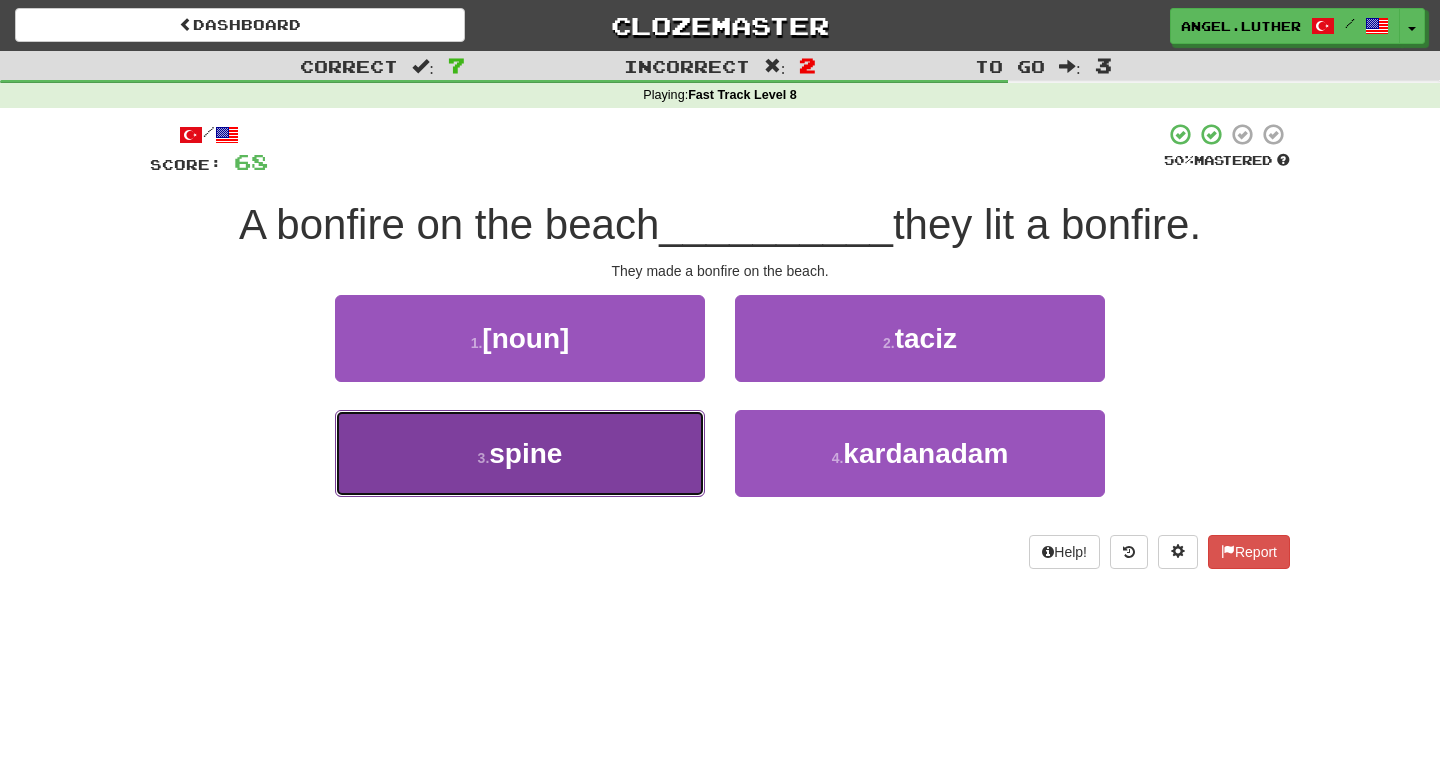 click on "3 . spine" at bounding box center (520, 453) 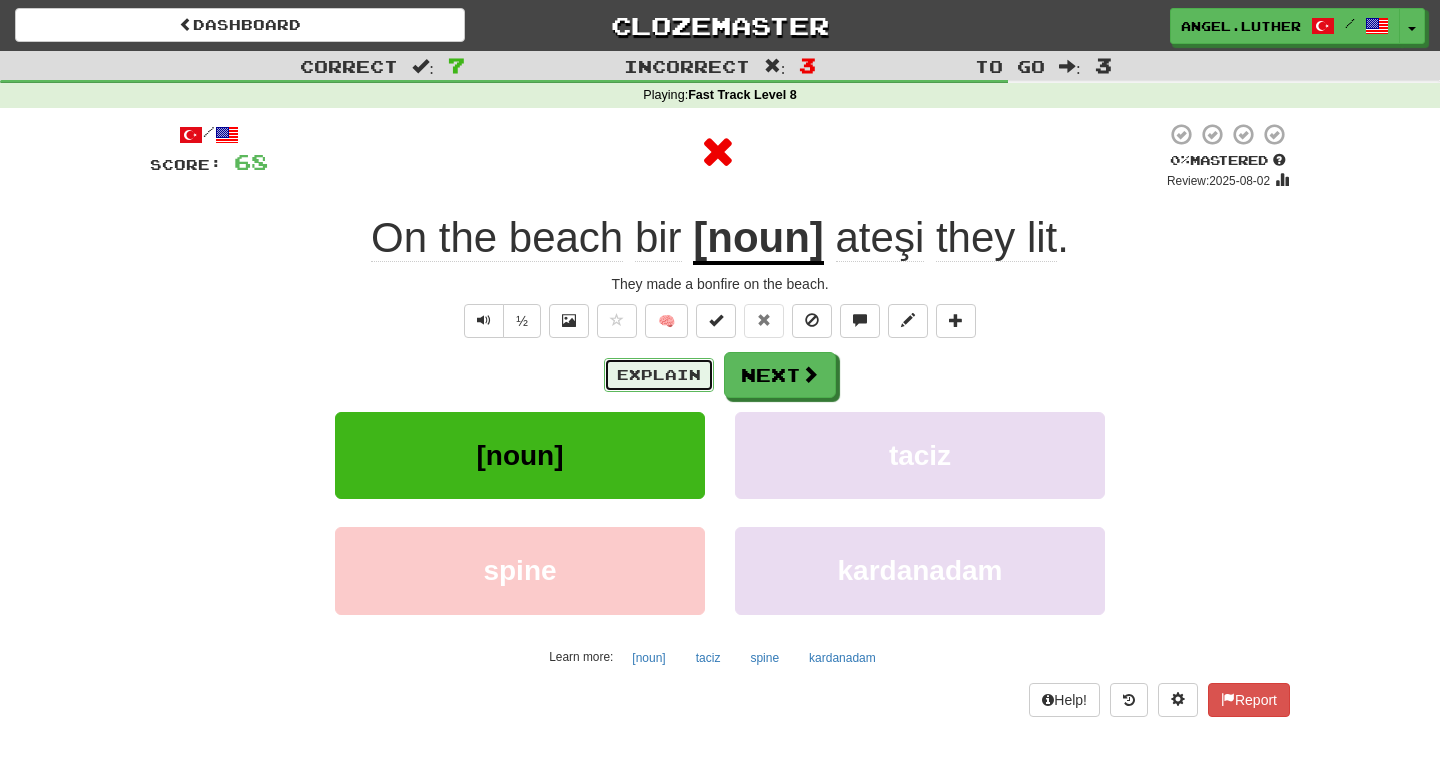 click on "Explain" at bounding box center [659, 375] 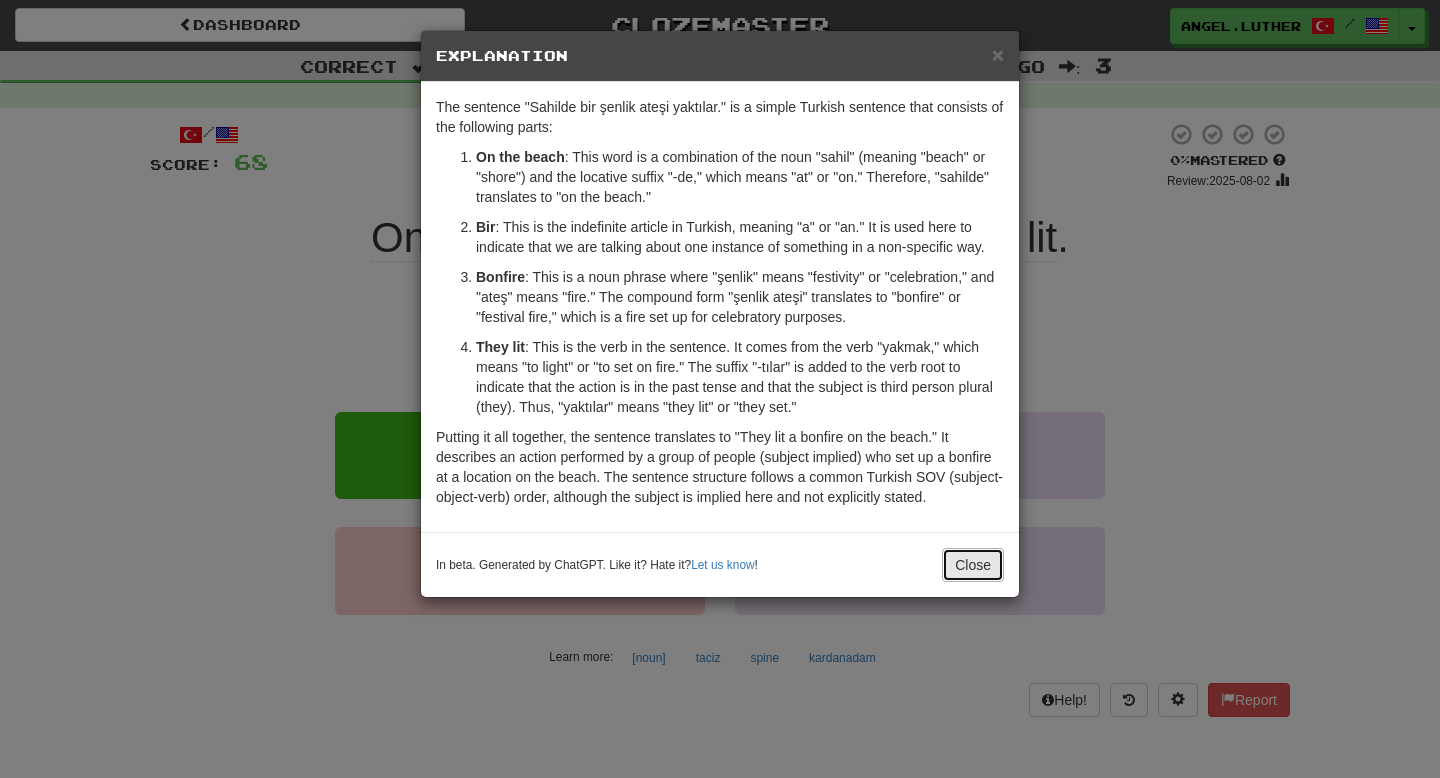 click on "Close" at bounding box center (973, 565) 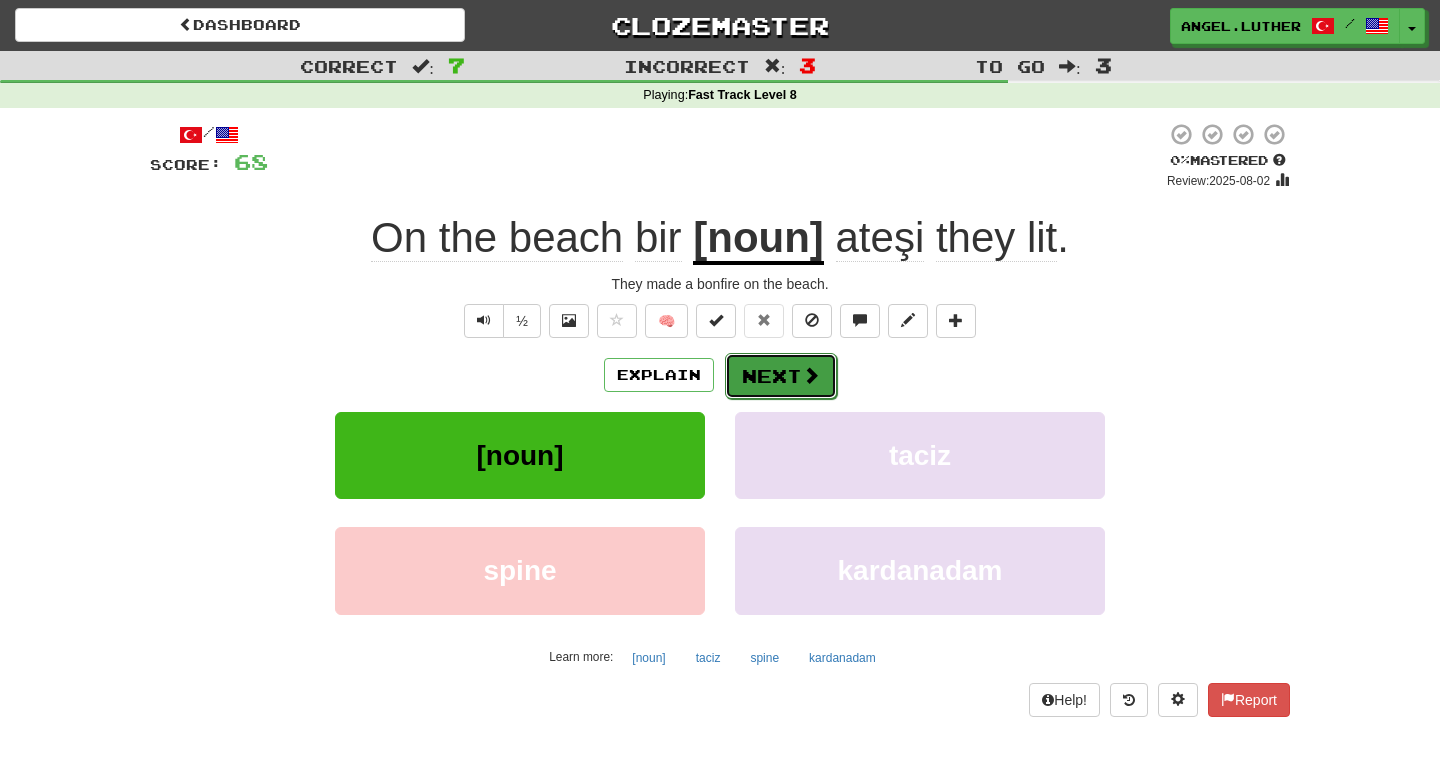 click on "Next" at bounding box center (781, 376) 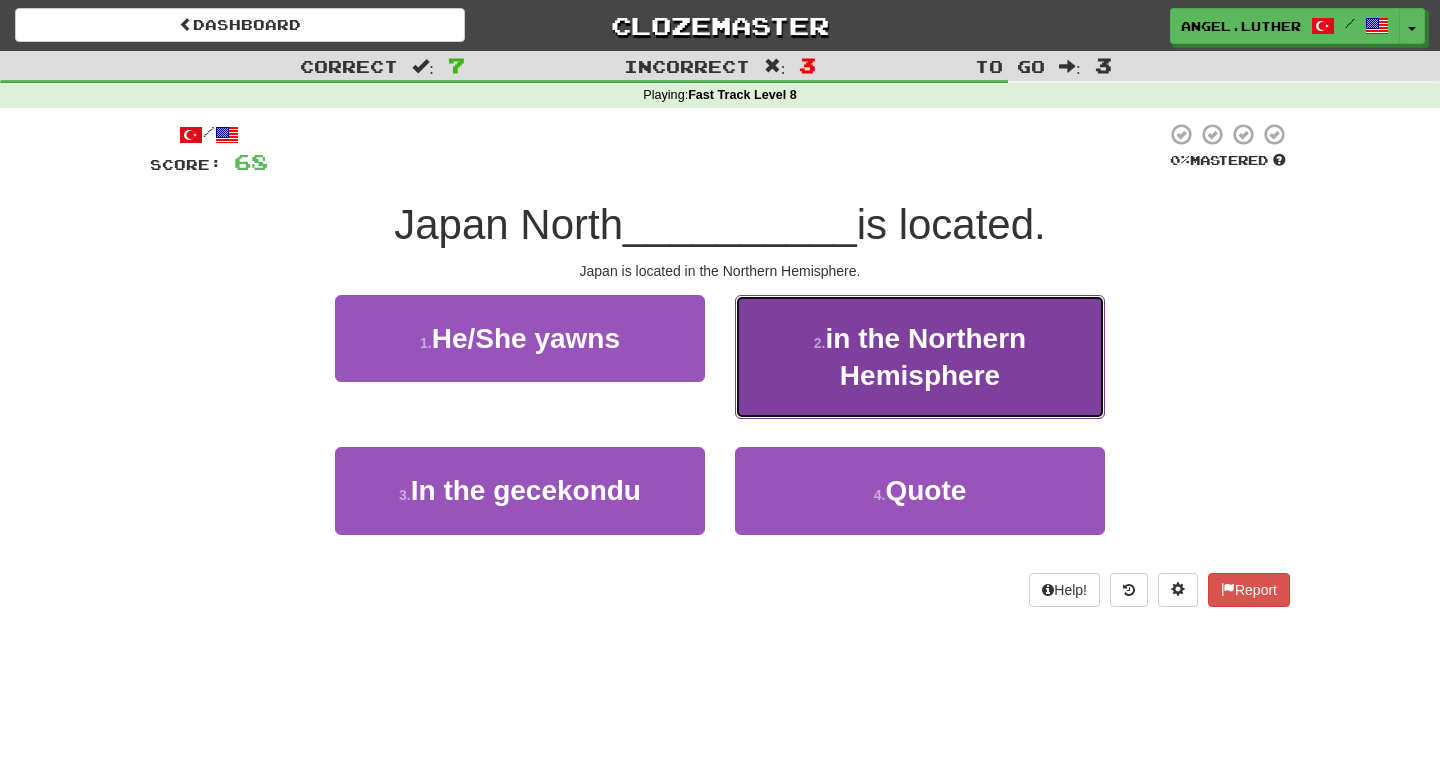 click on "2 .  [PLACE]" at bounding box center [920, 357] 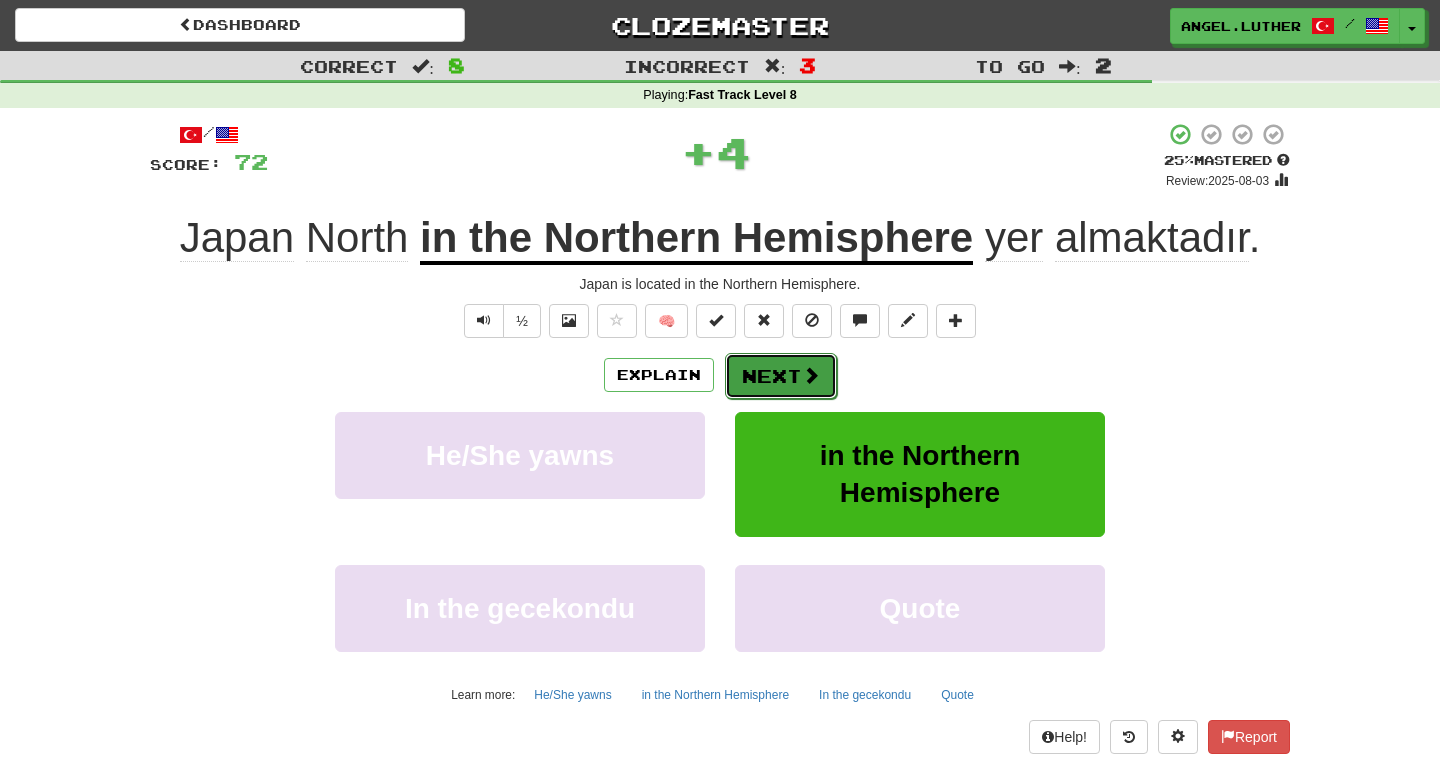 click on "Next" at bounding box center (781, 376) 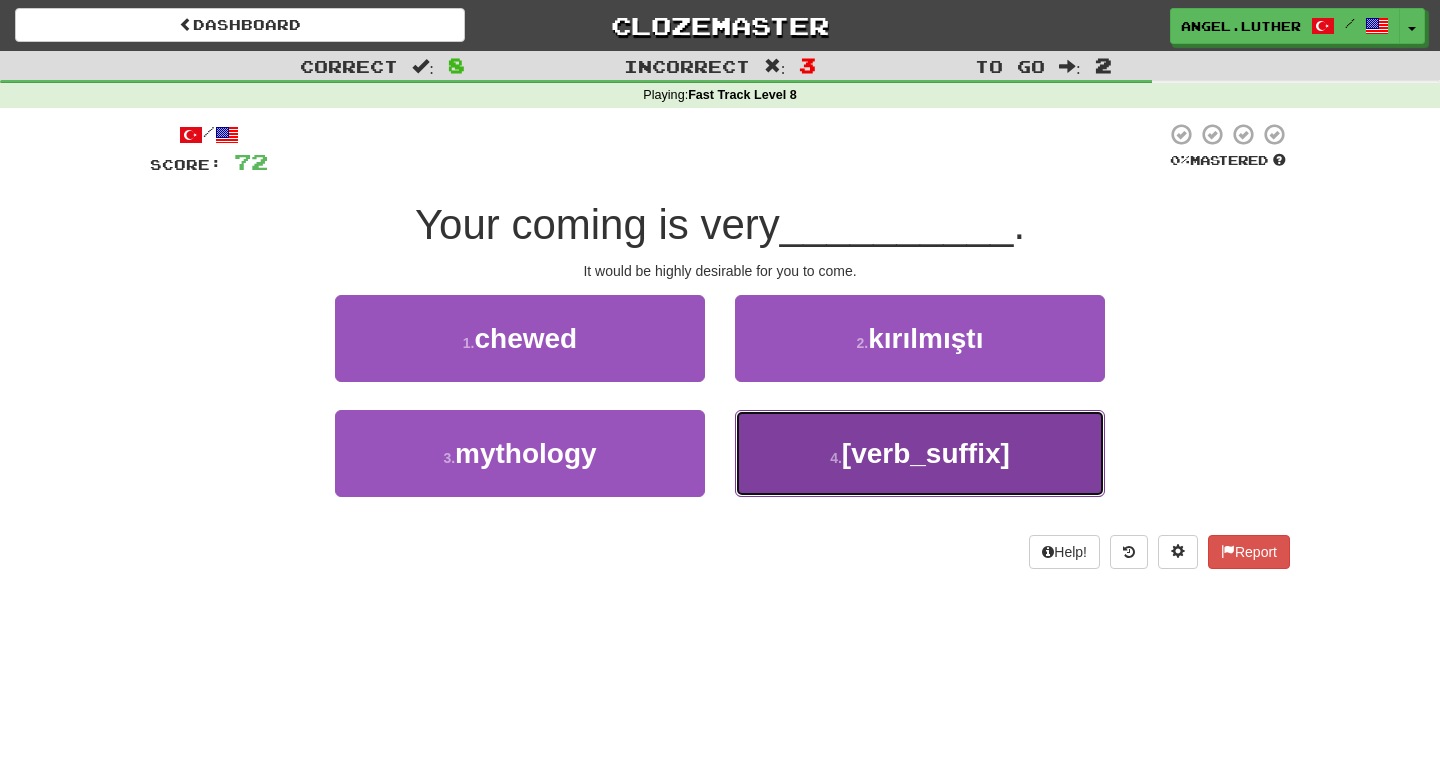 click on "4 . is wanted" at bounding box center [920, 453] 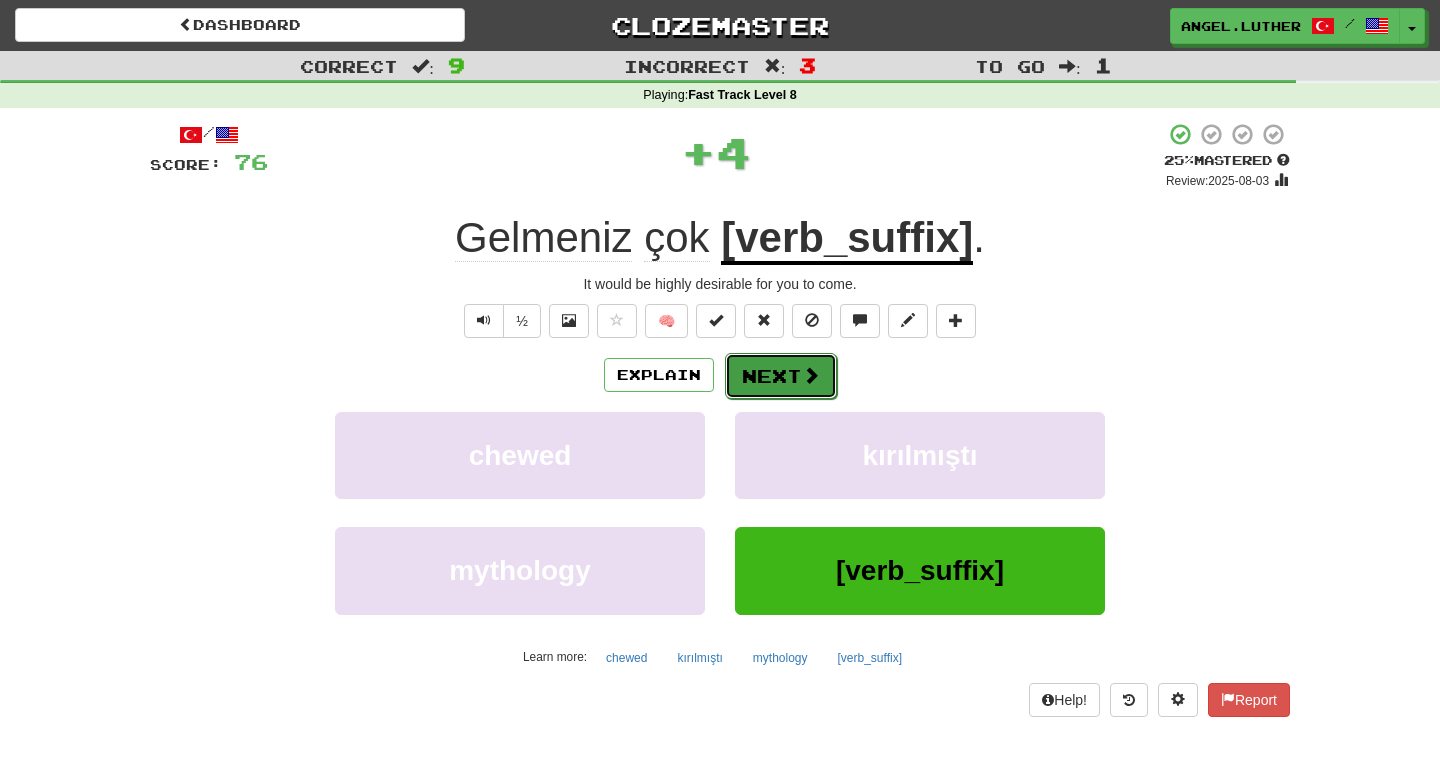 click on "Next" at bounding box center [781, 376] 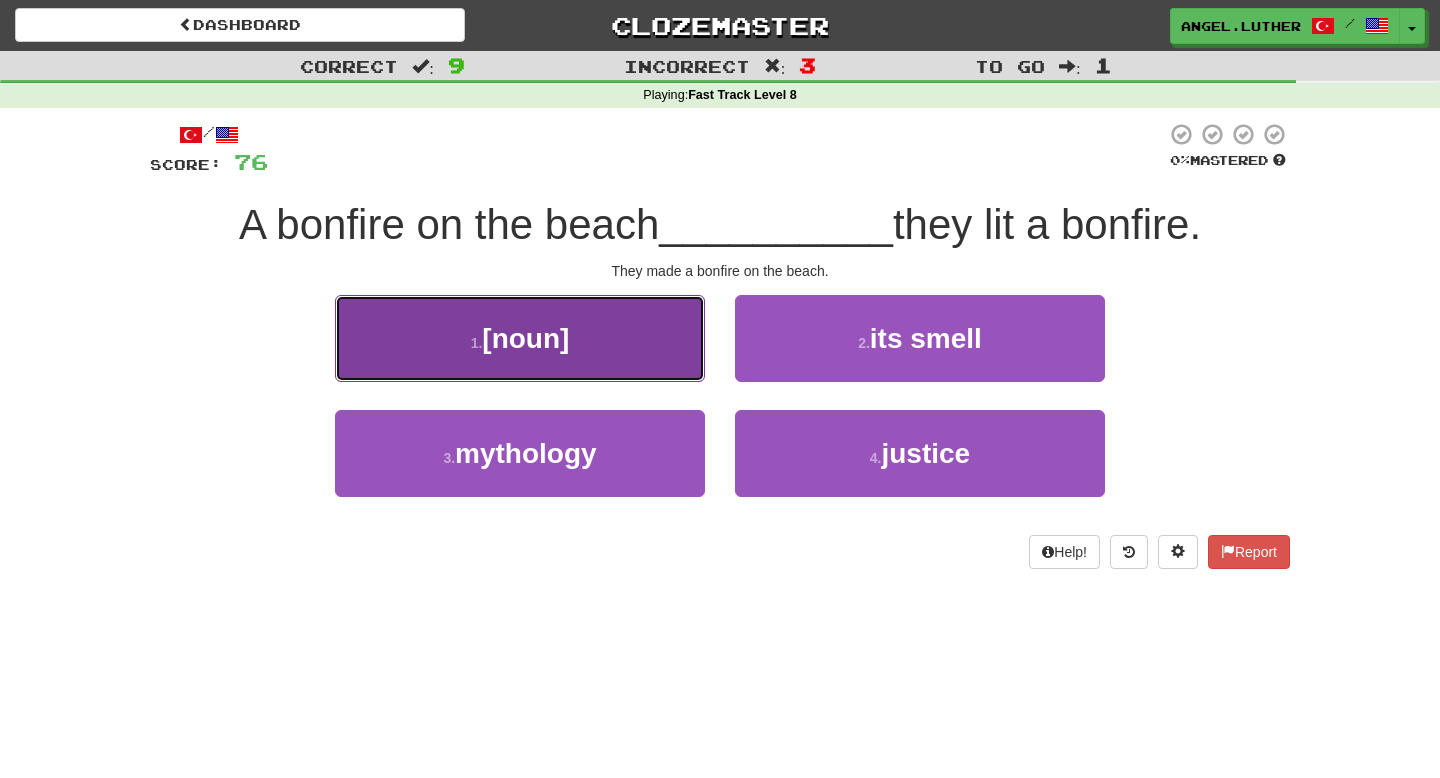 click on "1 .  şenlik" at bounding box center (520, 338) 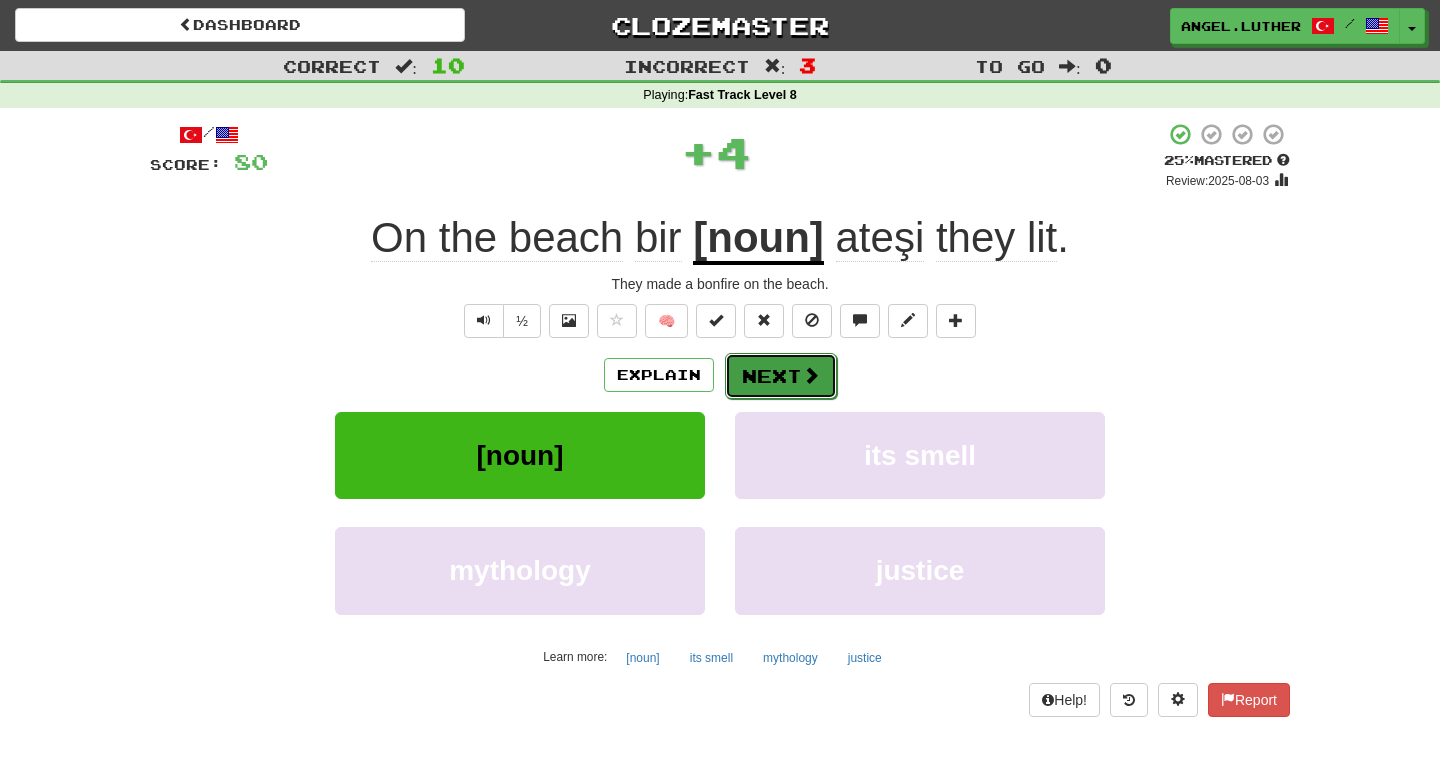 click on "Next" at bounding box center (781, 376) 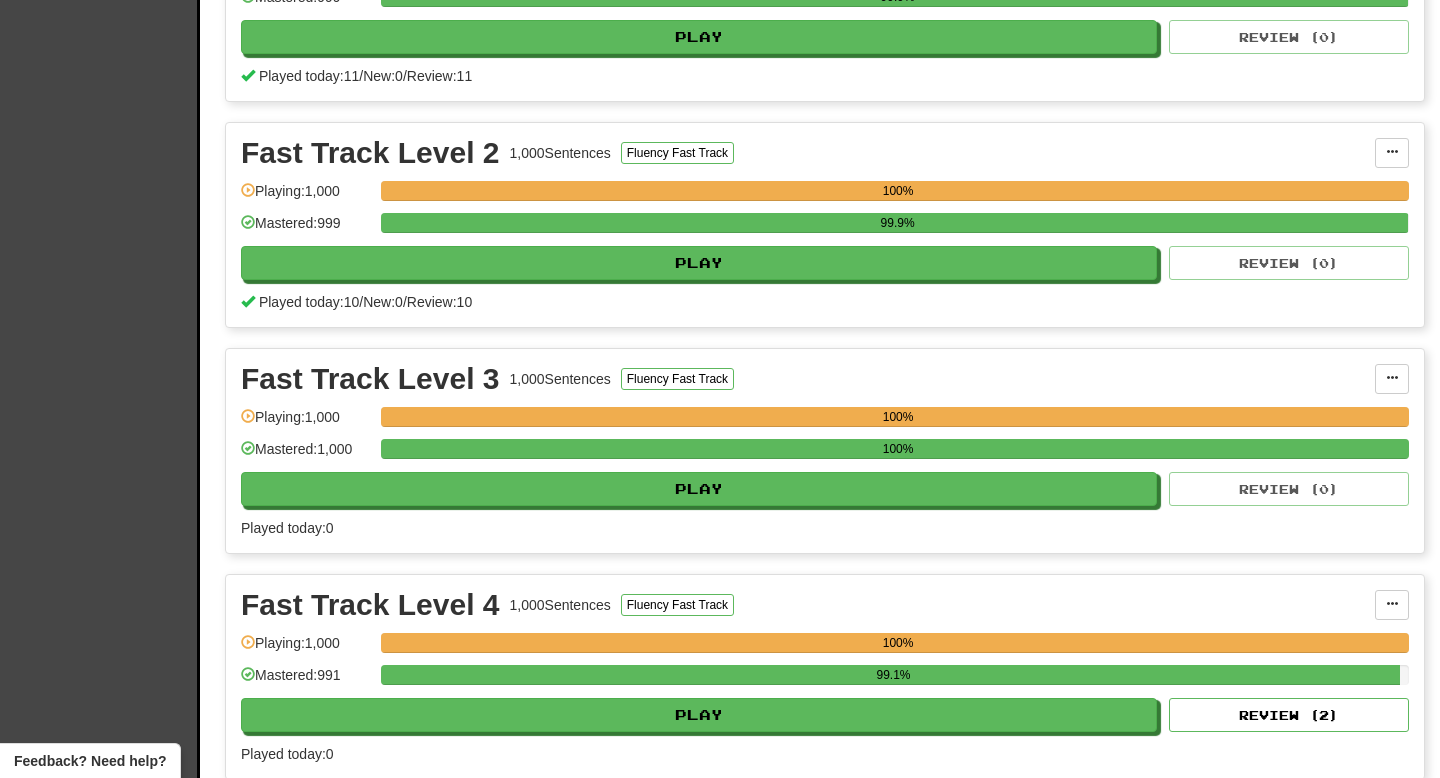 scroll, scrollTop: 1073, scrollLeft: 0, axis: vertical 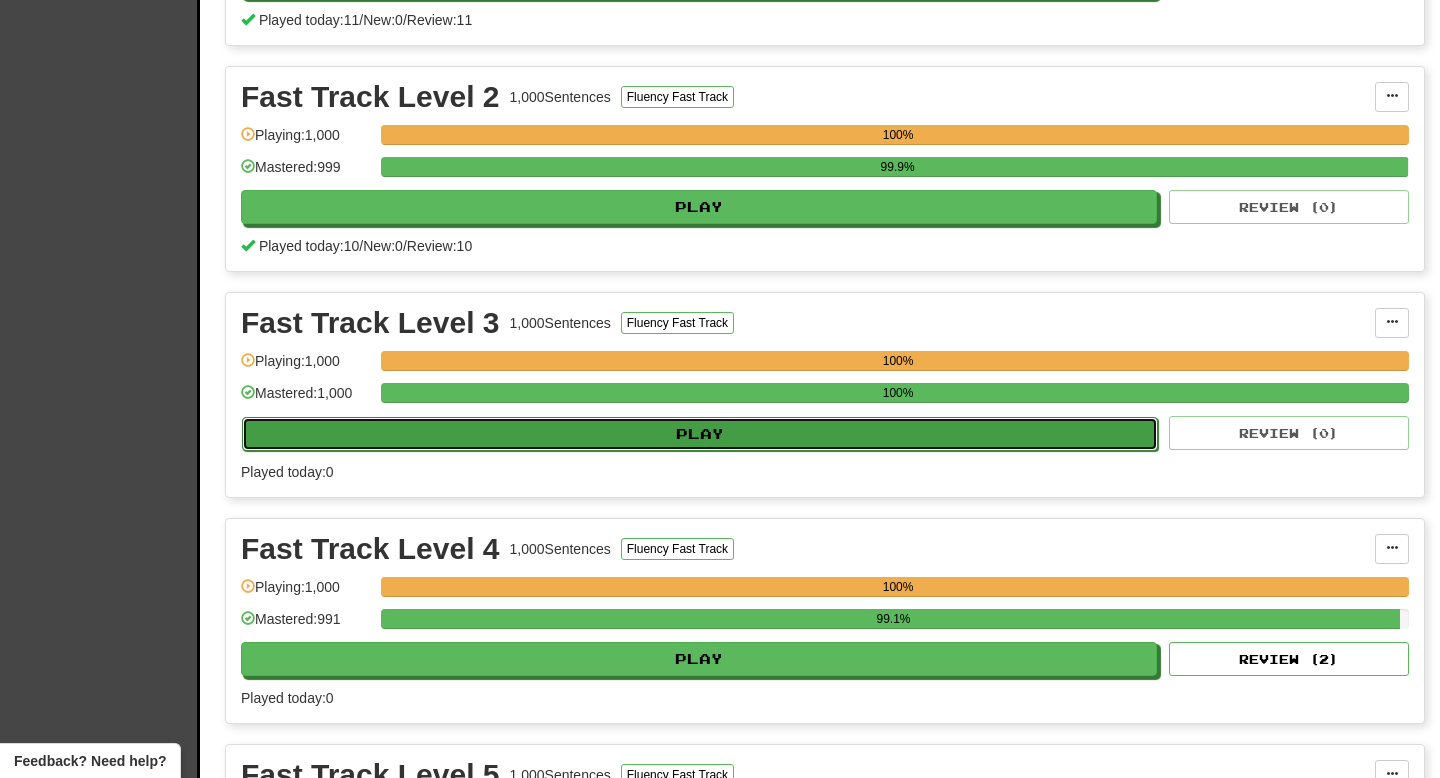 click on "Play" at bounding box center [700, 434] 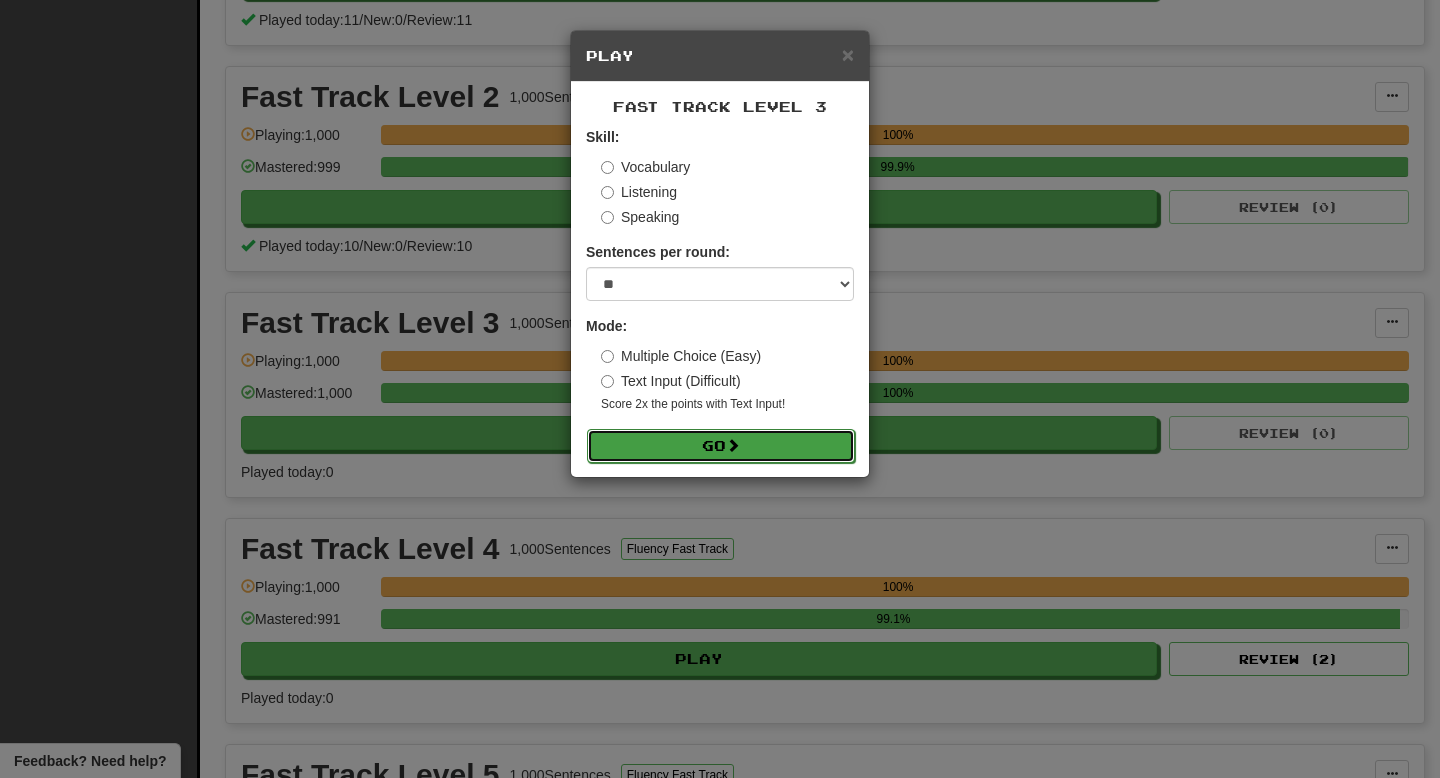 click on "Go" at bounding box center [721, 446] 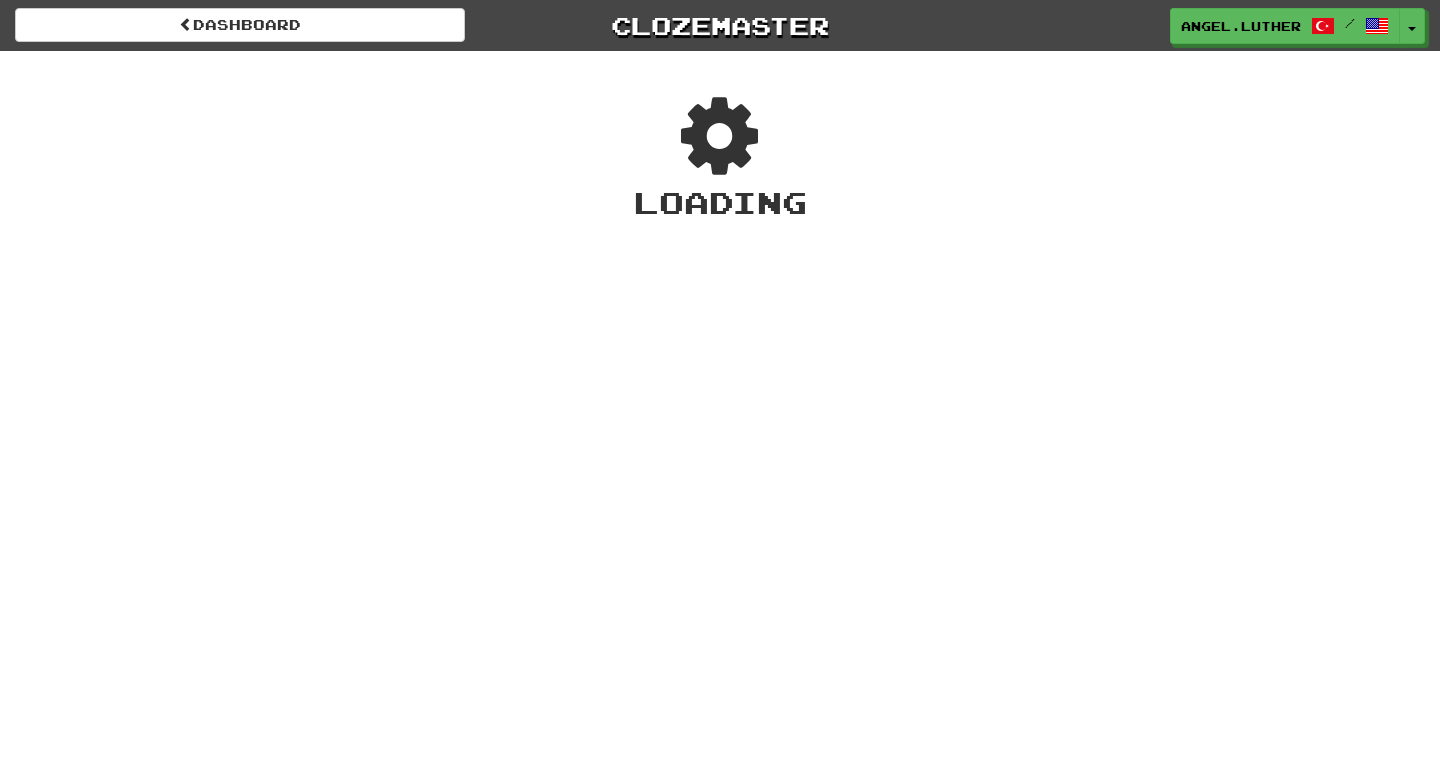 scroll, scrollTop: 0, scrollLeft: 0, axis: both 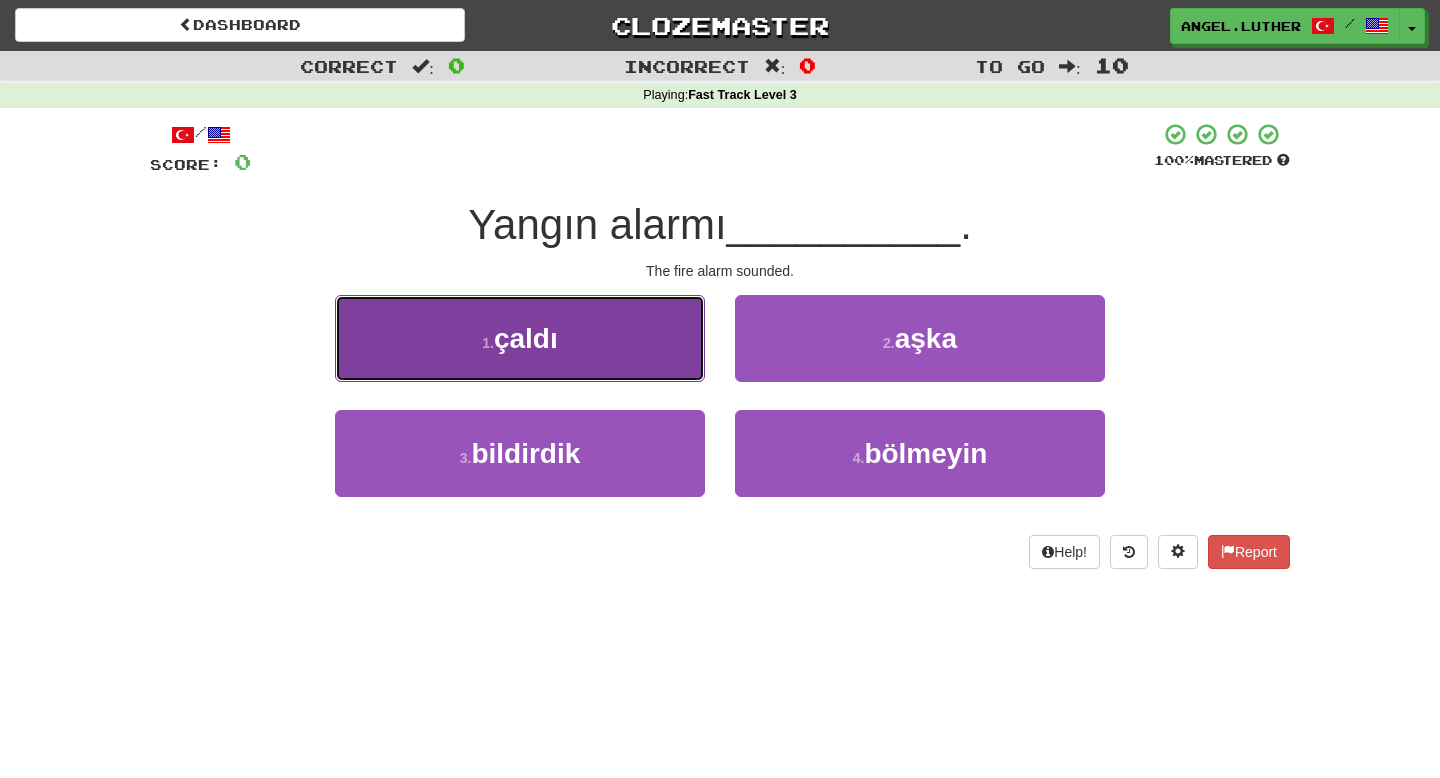 click on "1 .  çaldı" at bounding box center (520, 338) 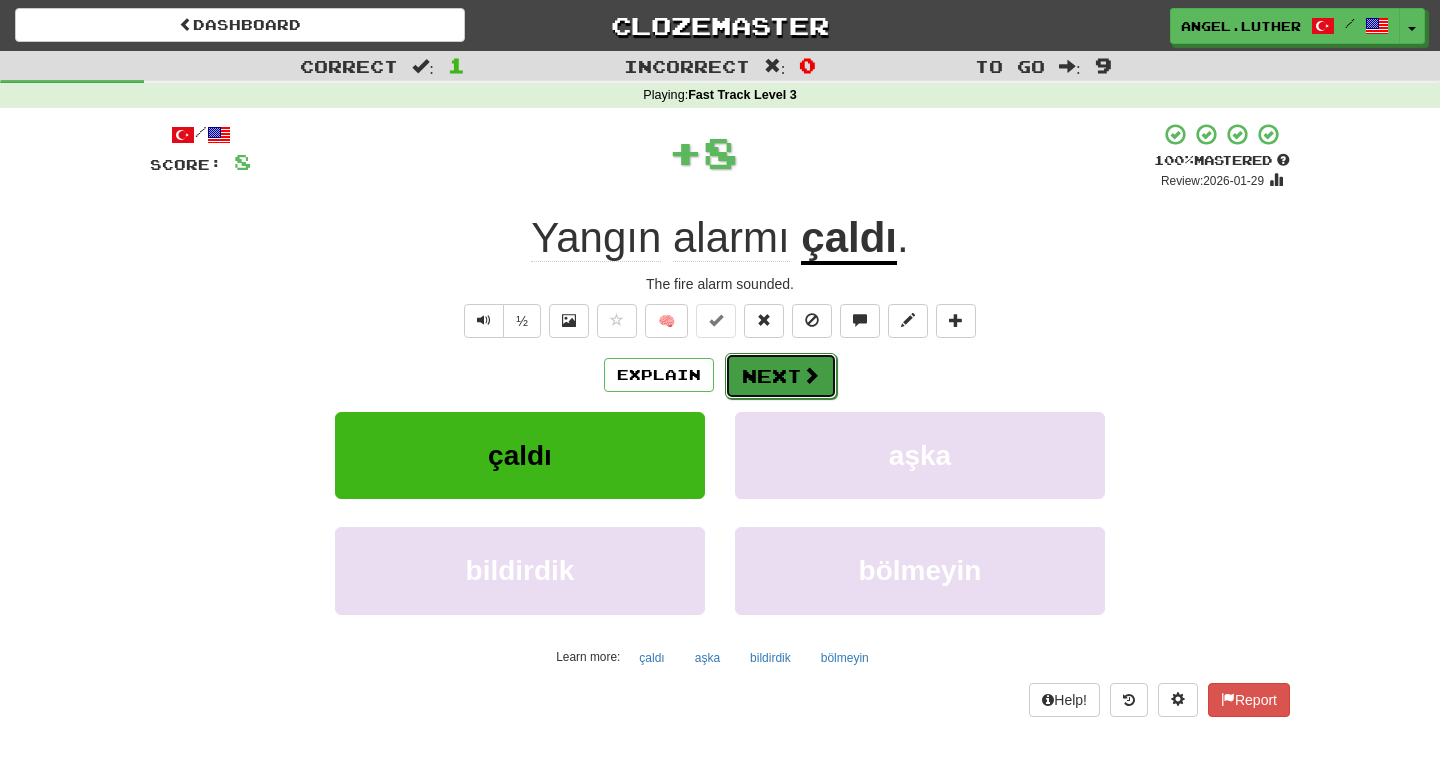 click on "Next" at bounding box center (781, 376) 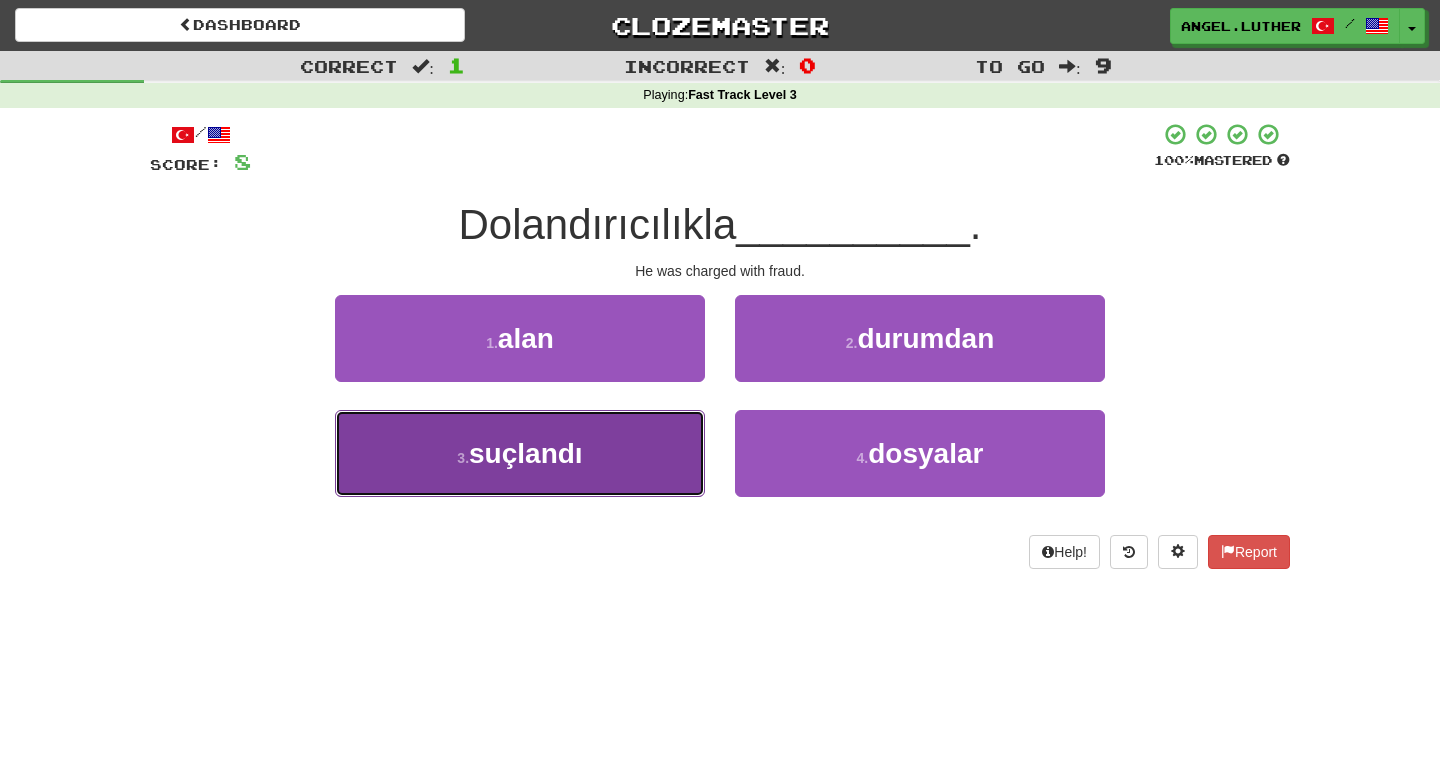 click on "suçlandı" at bounding box center [526, 453] 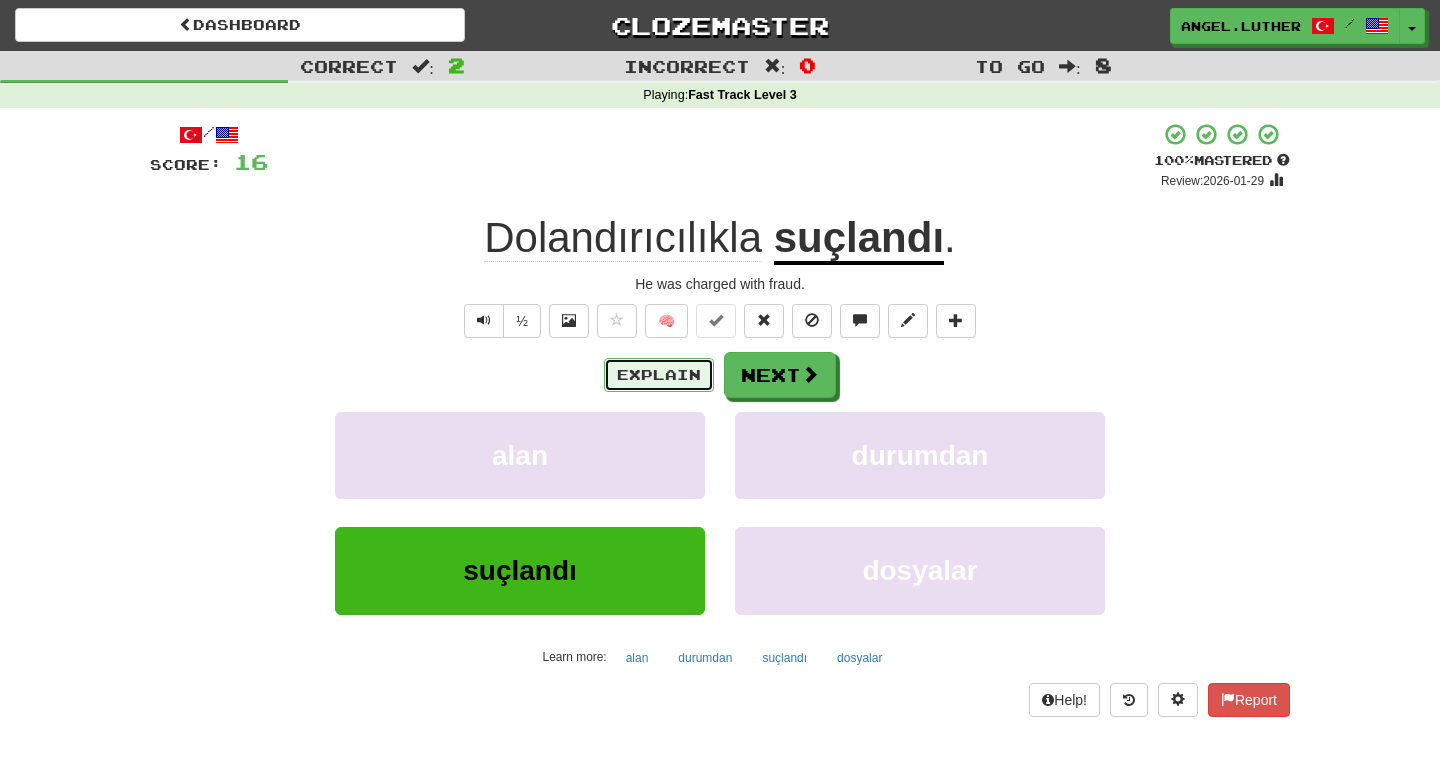 click on "Explain" at bounding box center [659, 375] 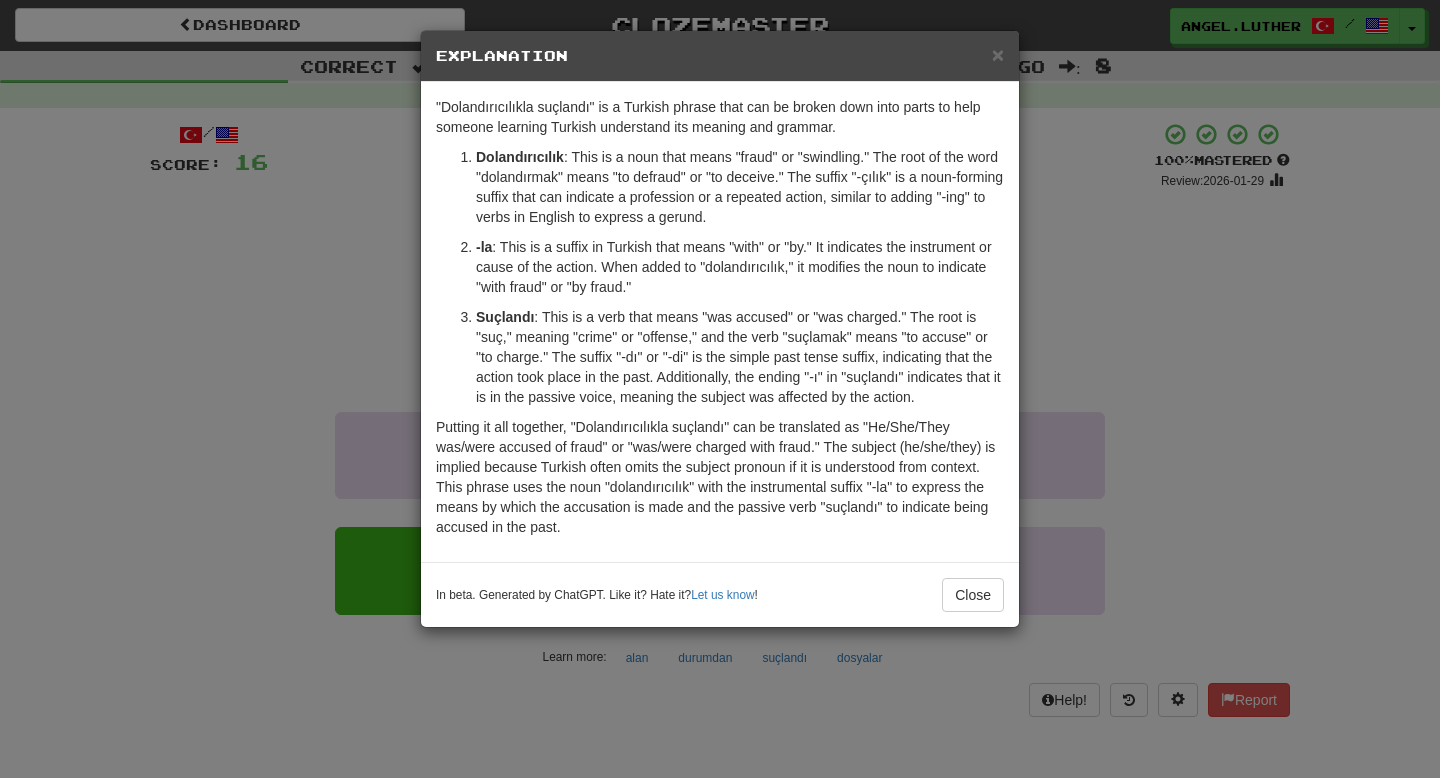 click on "× Explanation" at bounding box center (720, 56) 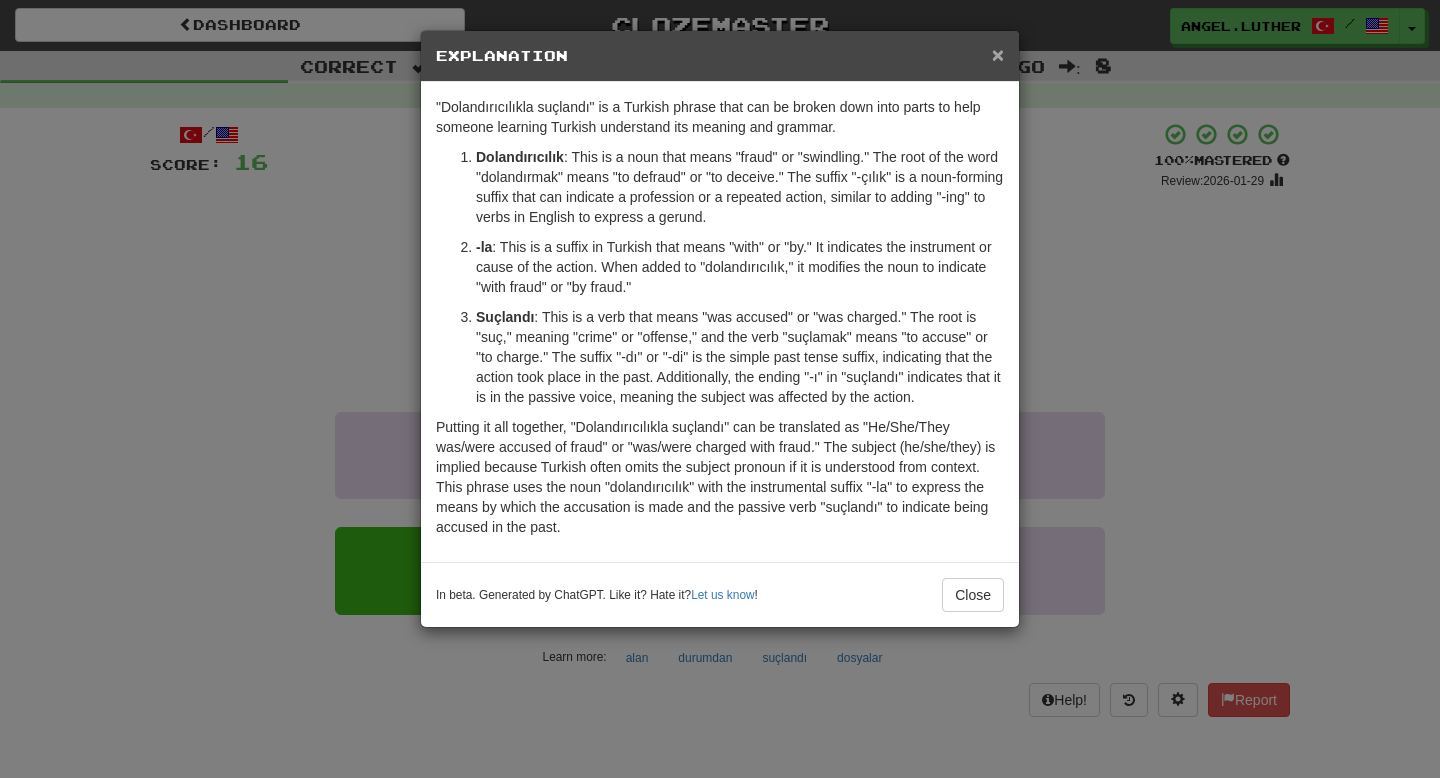 click on "×" at bounding box center [998, 54] 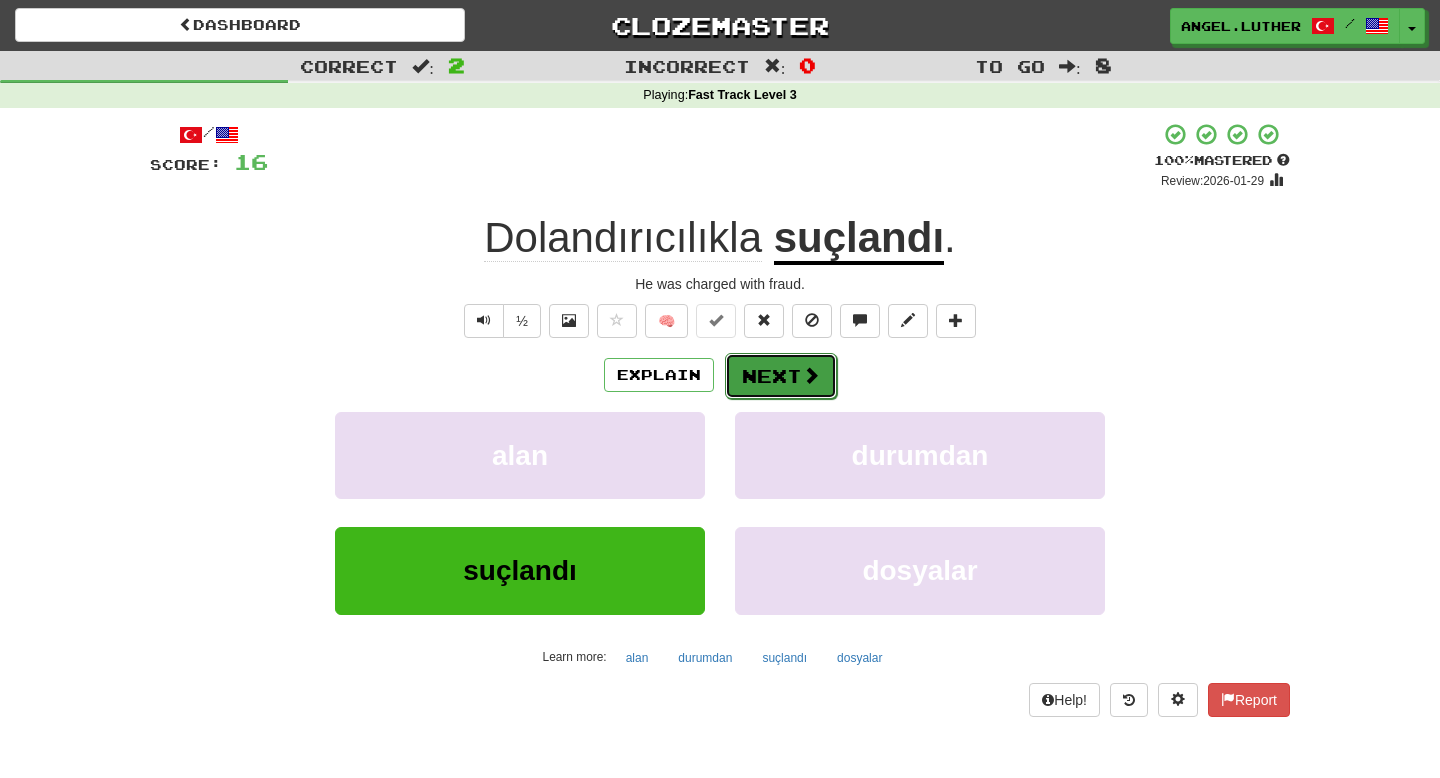 click at bounding box center (811, 375) 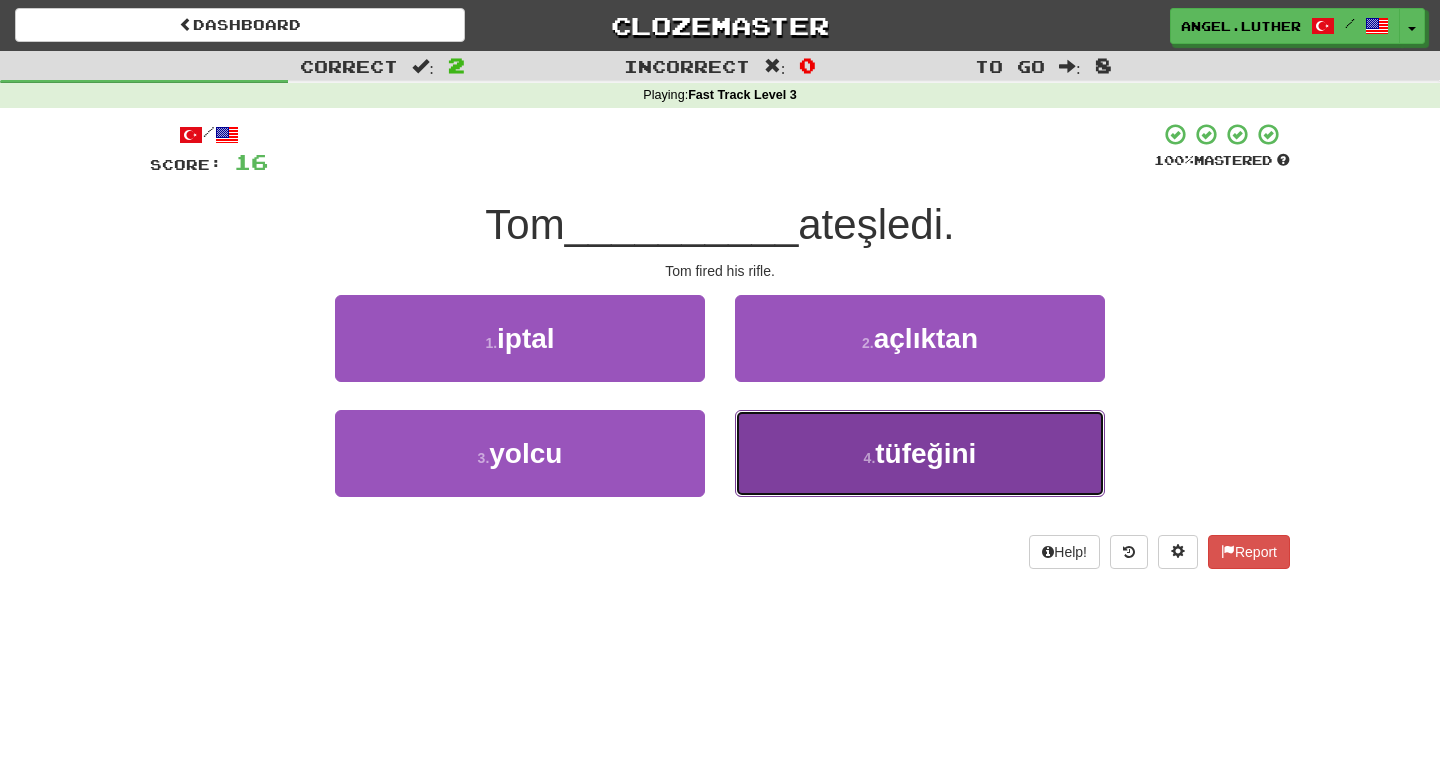 click on "4 .  tüfeğini" at bounding box center [920, 453] 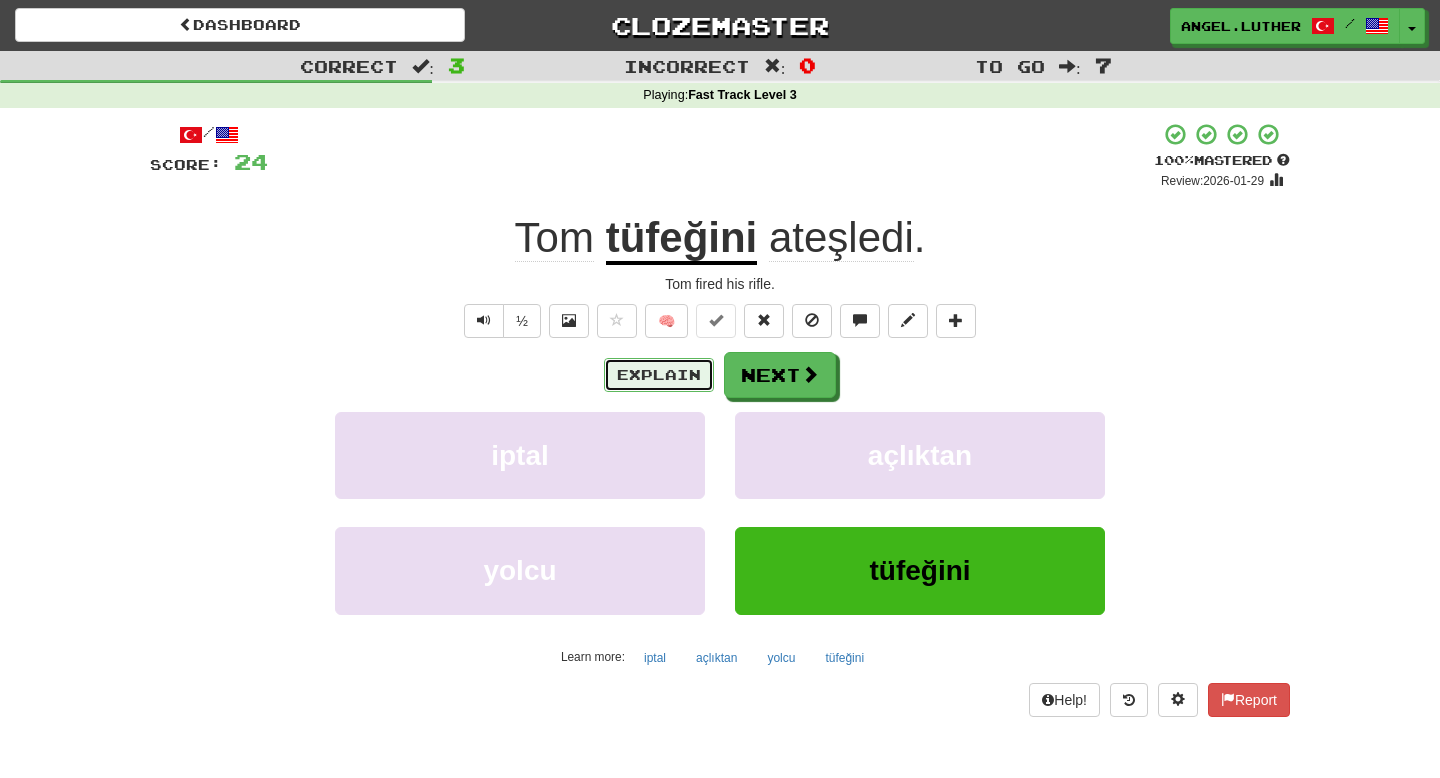 click on "Explain" at bounding box center (659, 375) 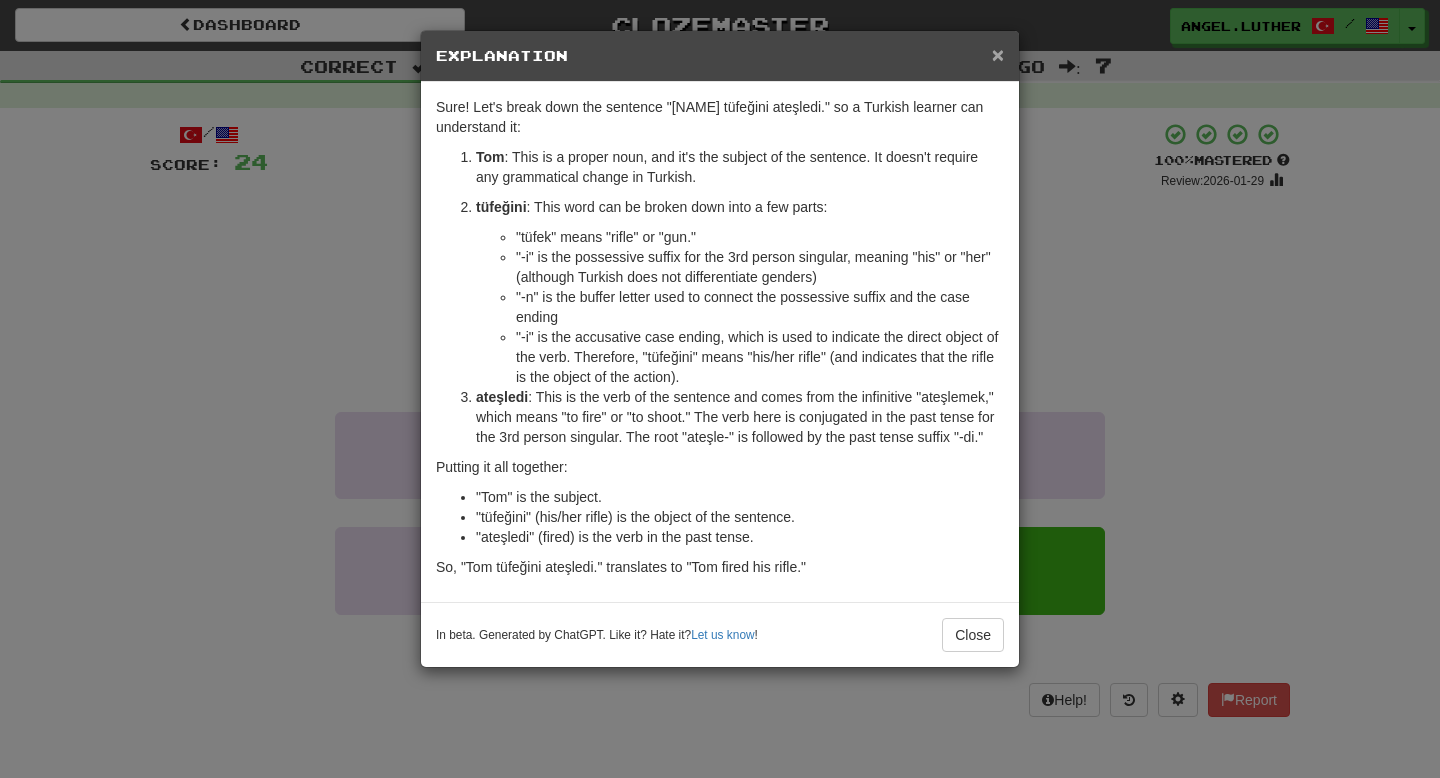 click on "×" at bounding box center [998, 54] 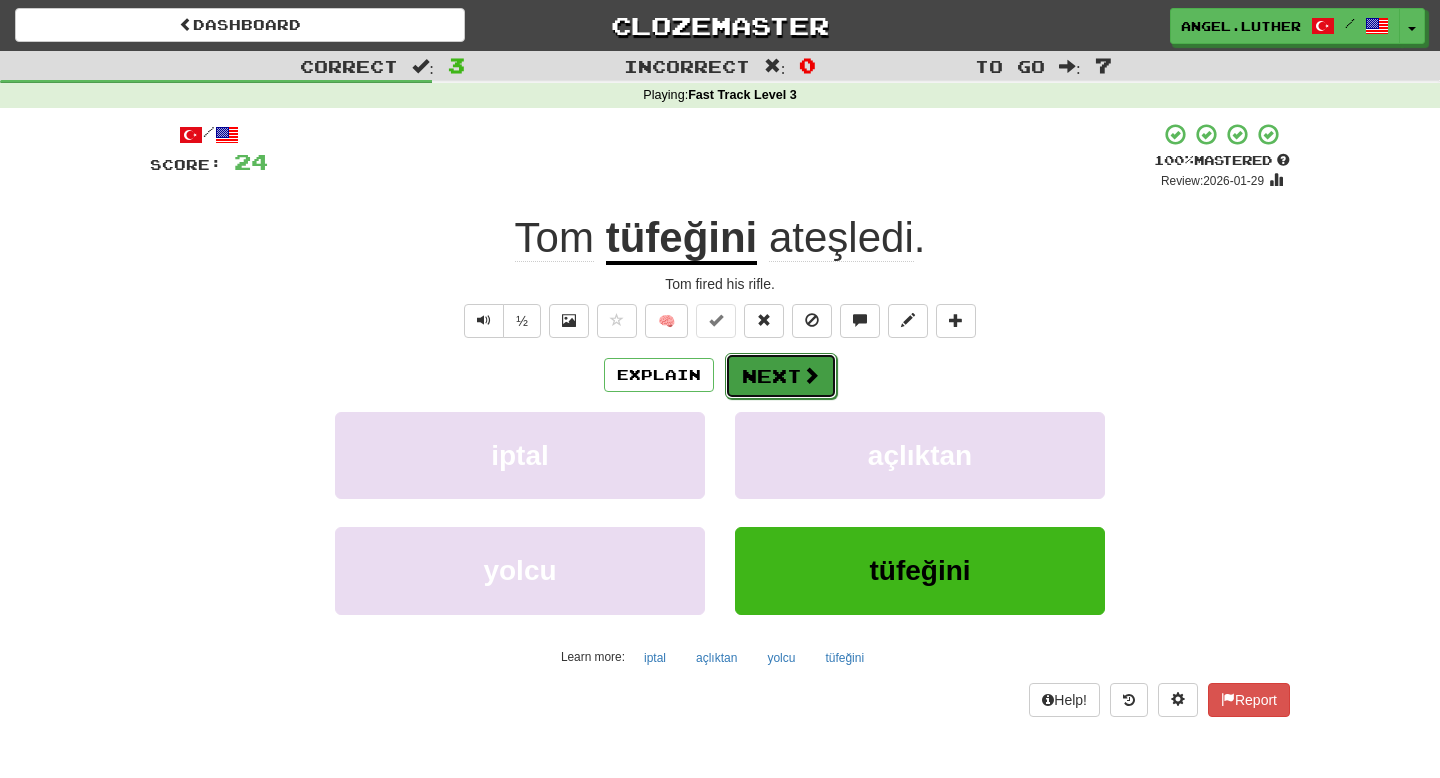 click on "Next" at bounding box center [781, 376] 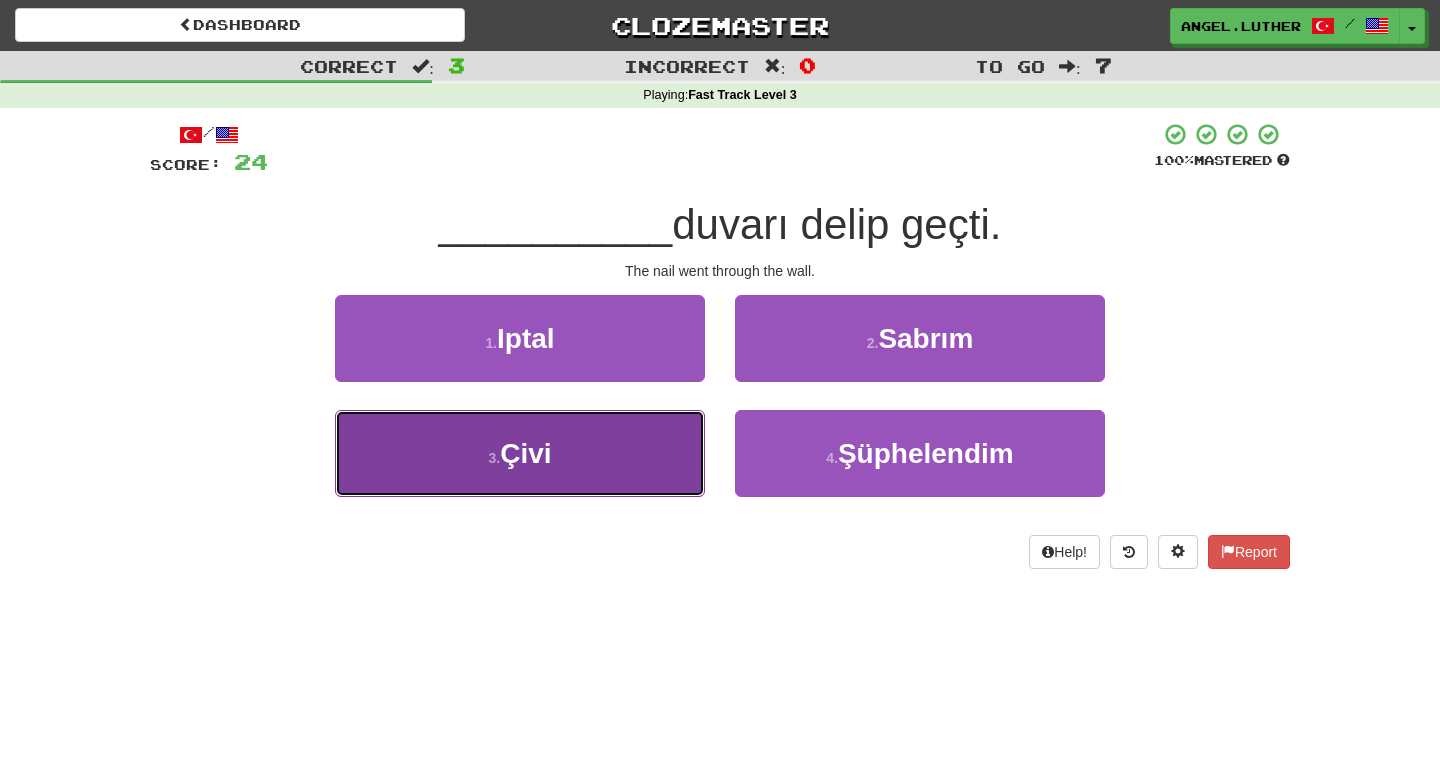 click on "3 .  Çivi" at bounding box center [520, 453] 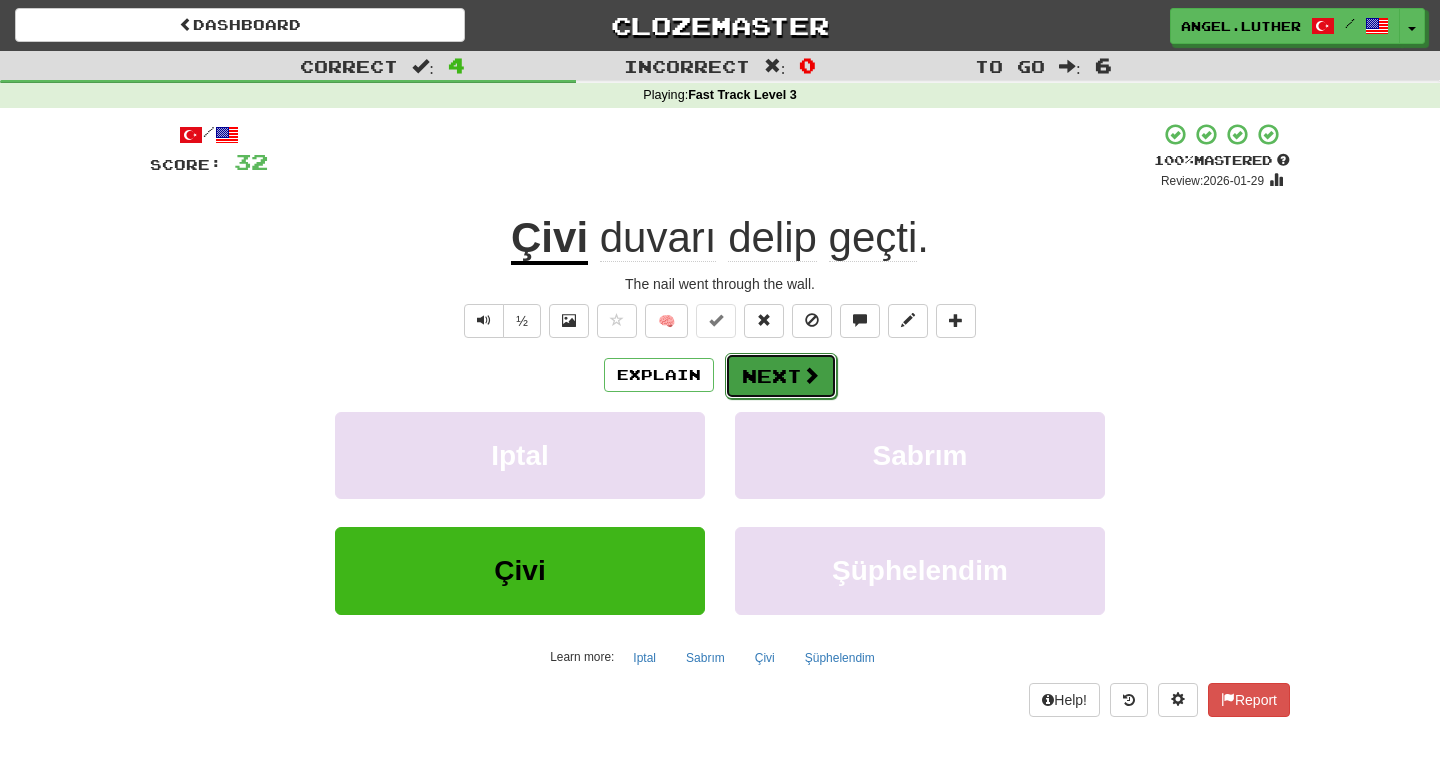 click at bounding box center (811, 375) 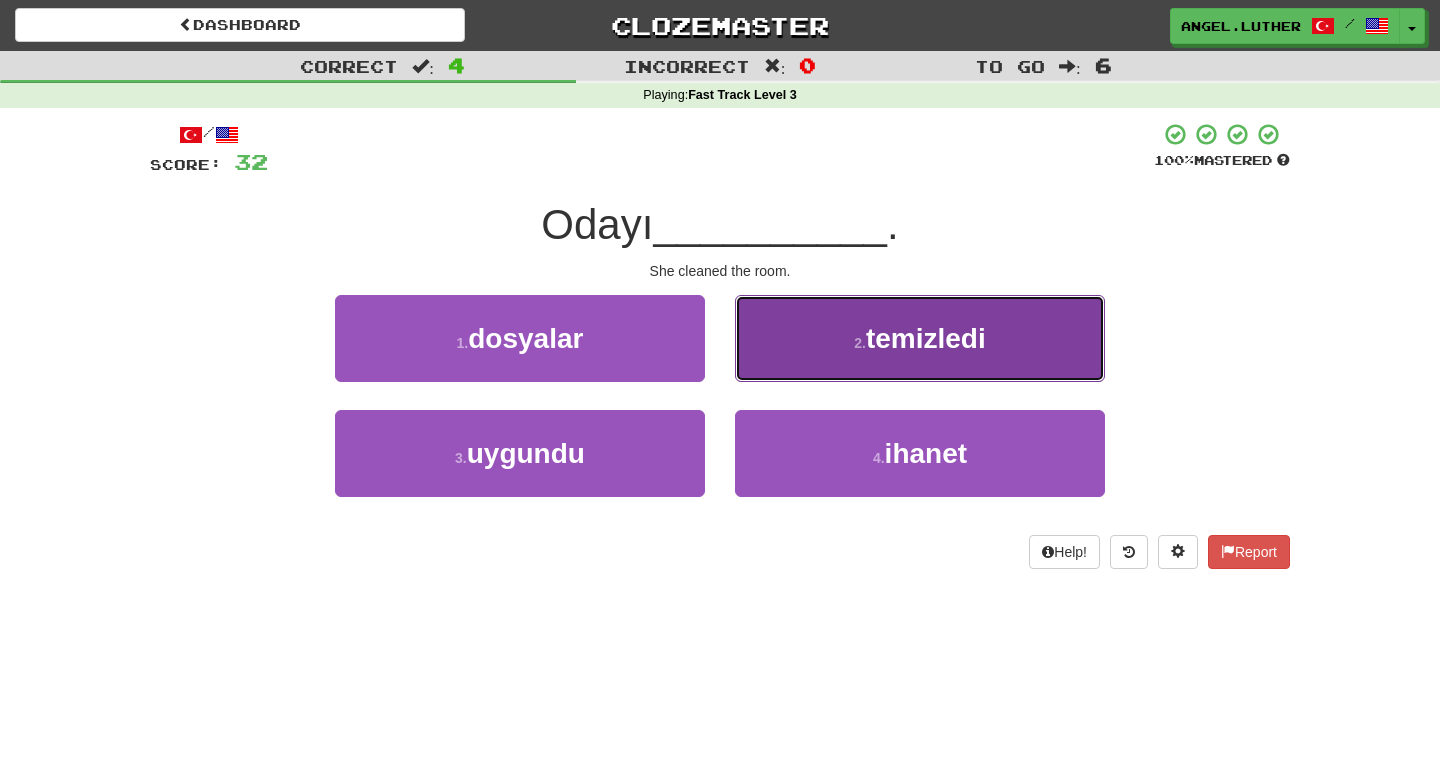 click on "2 .  temizledi" at bounding box center [920, 338] 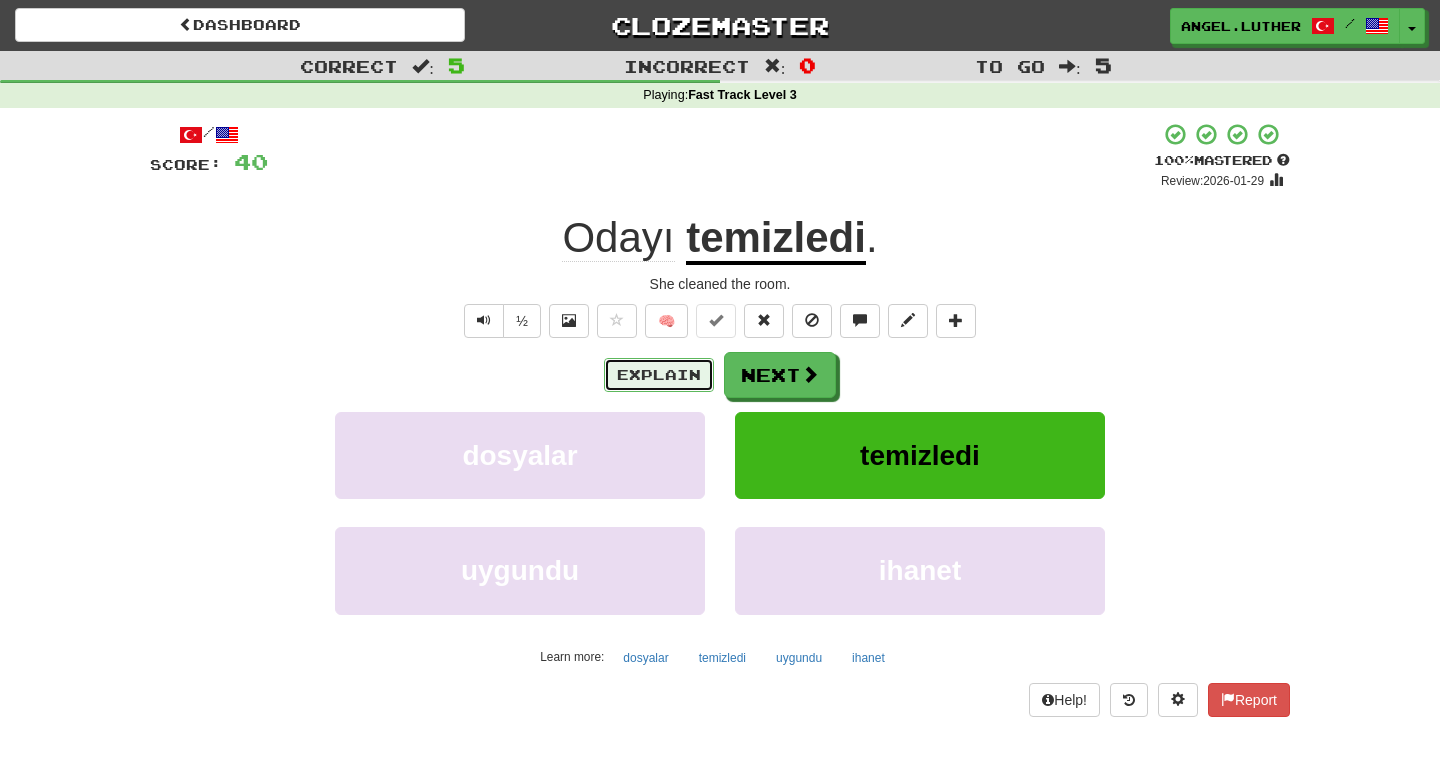 click on "Explain" at bounding box center [659, 375] 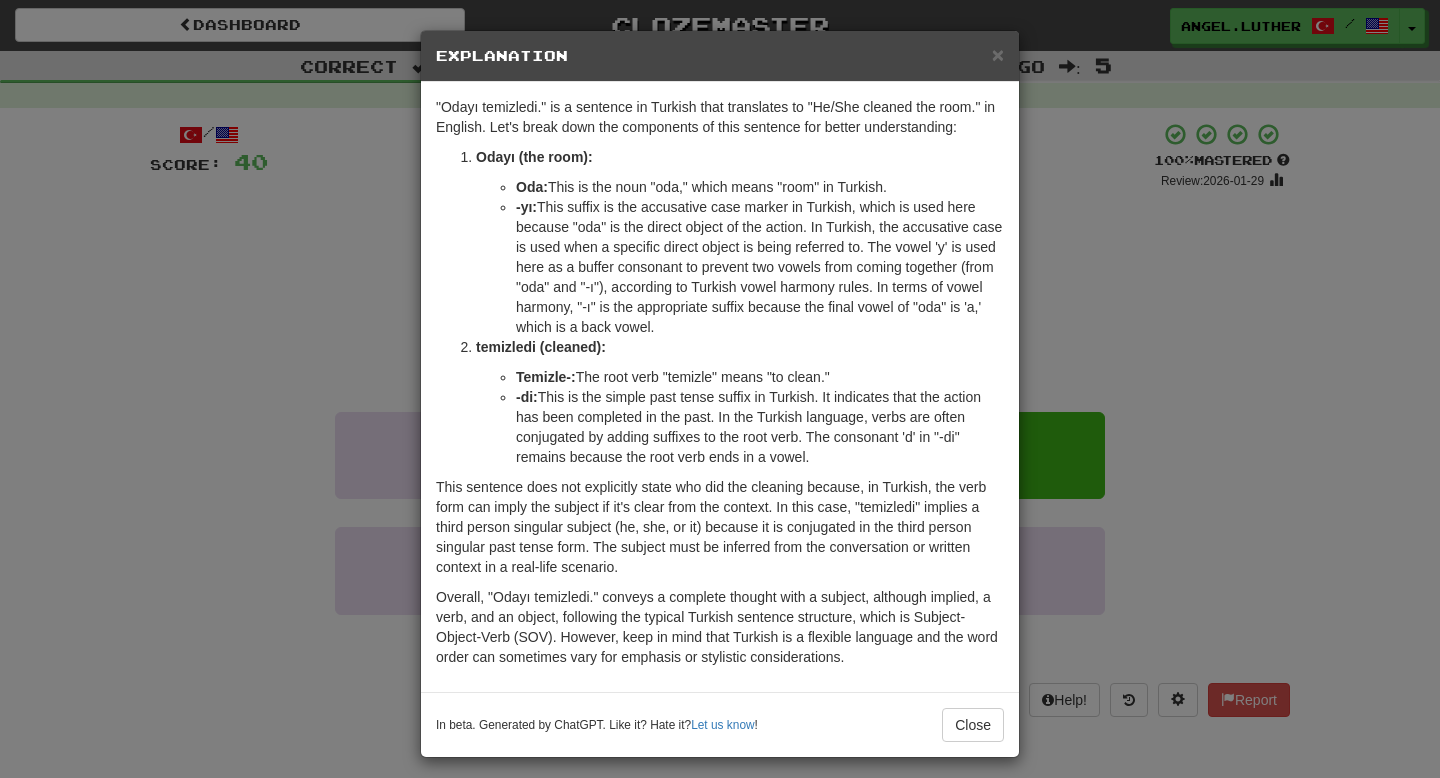scroll, scrollTop: 10, scrollLeft: 0, axis: vertical 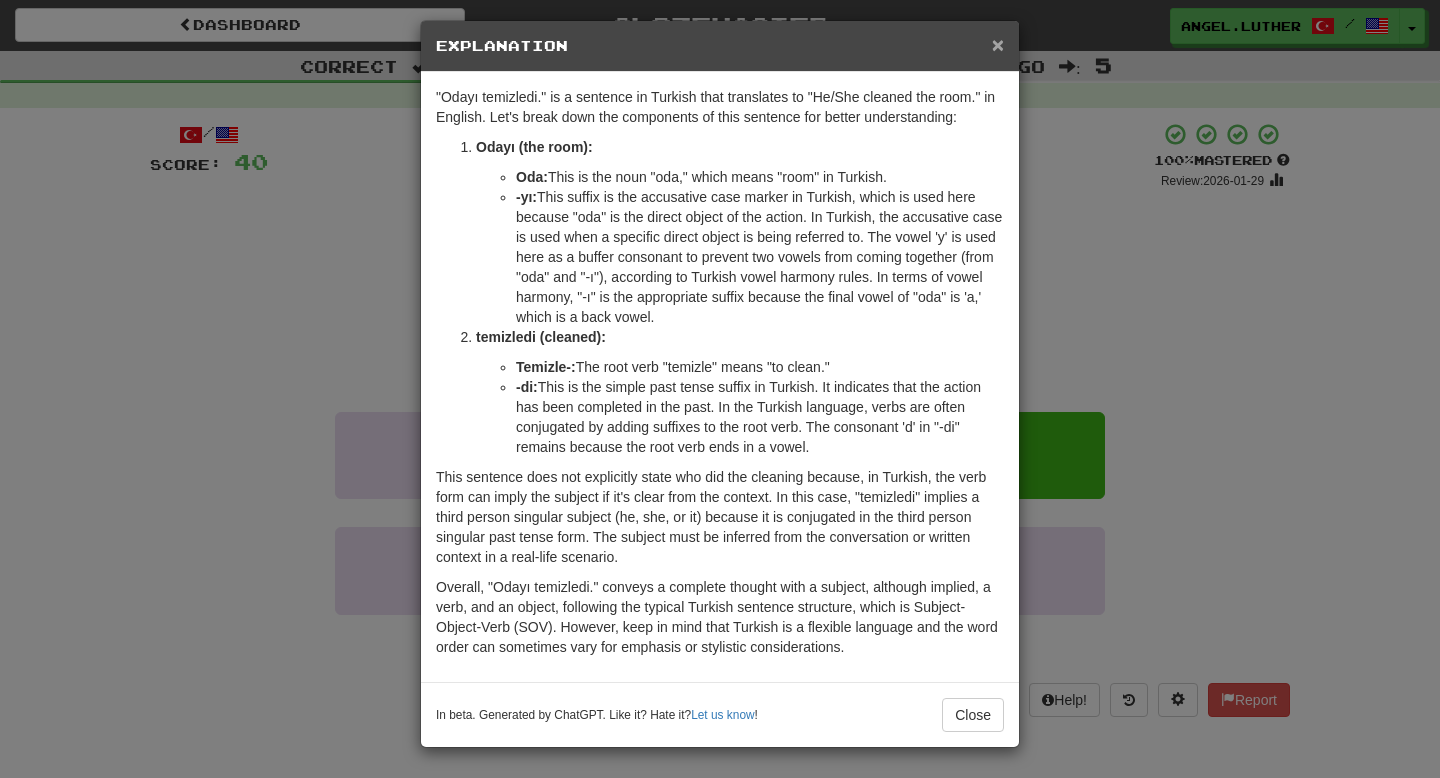 click on "×" at bounding box center (998, 44) 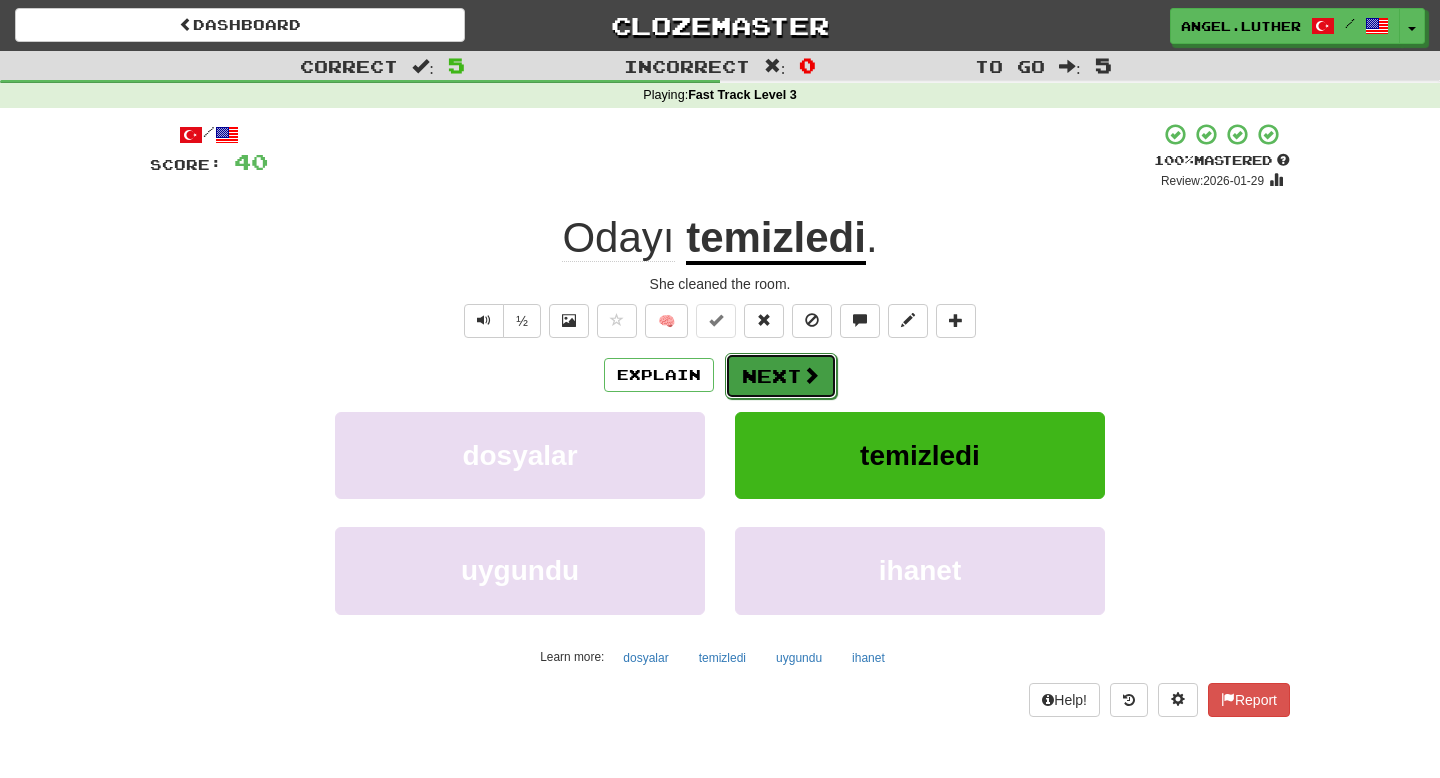 click at bounding box center [811, 375] 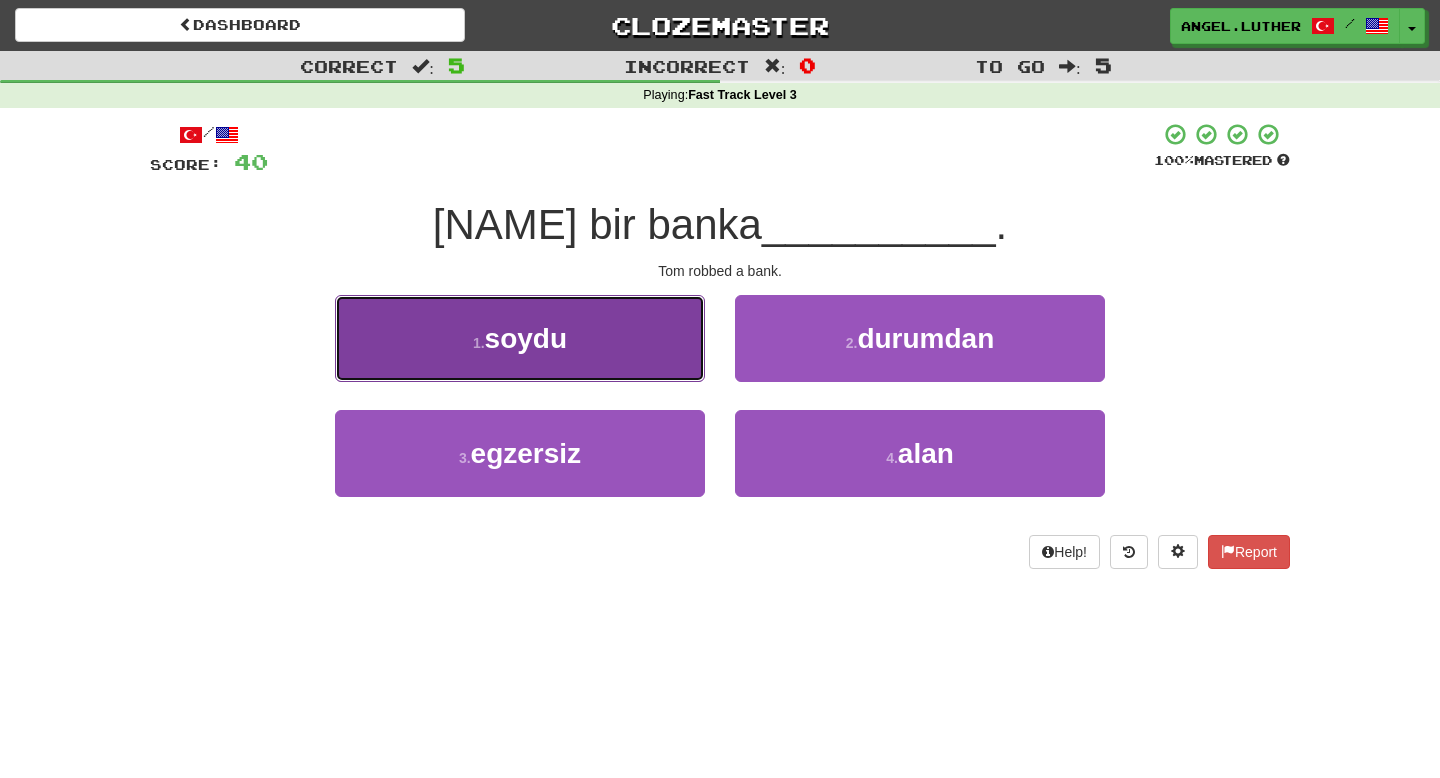 click on "1 .  soydu" at bounding box center [520, 338] 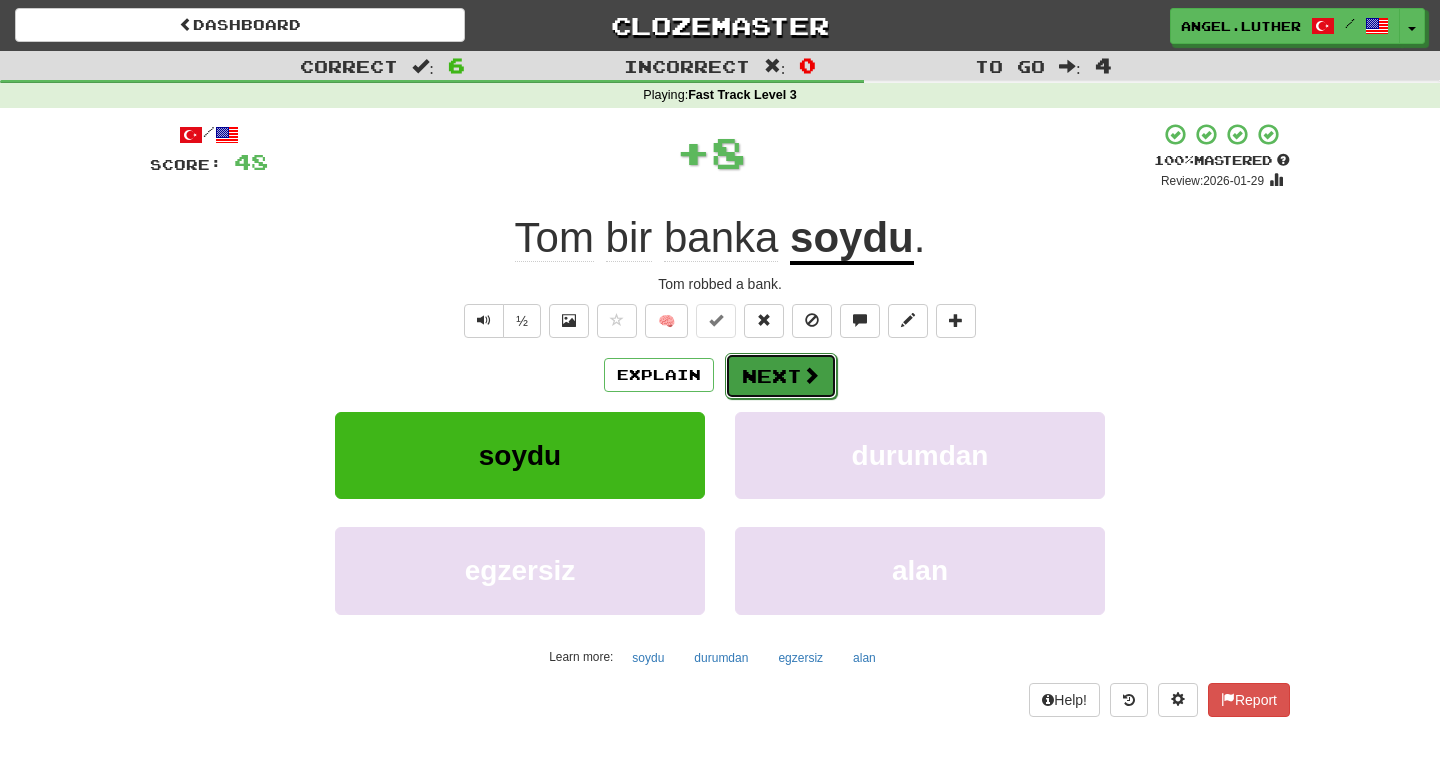click at bounding box center [811, 375] 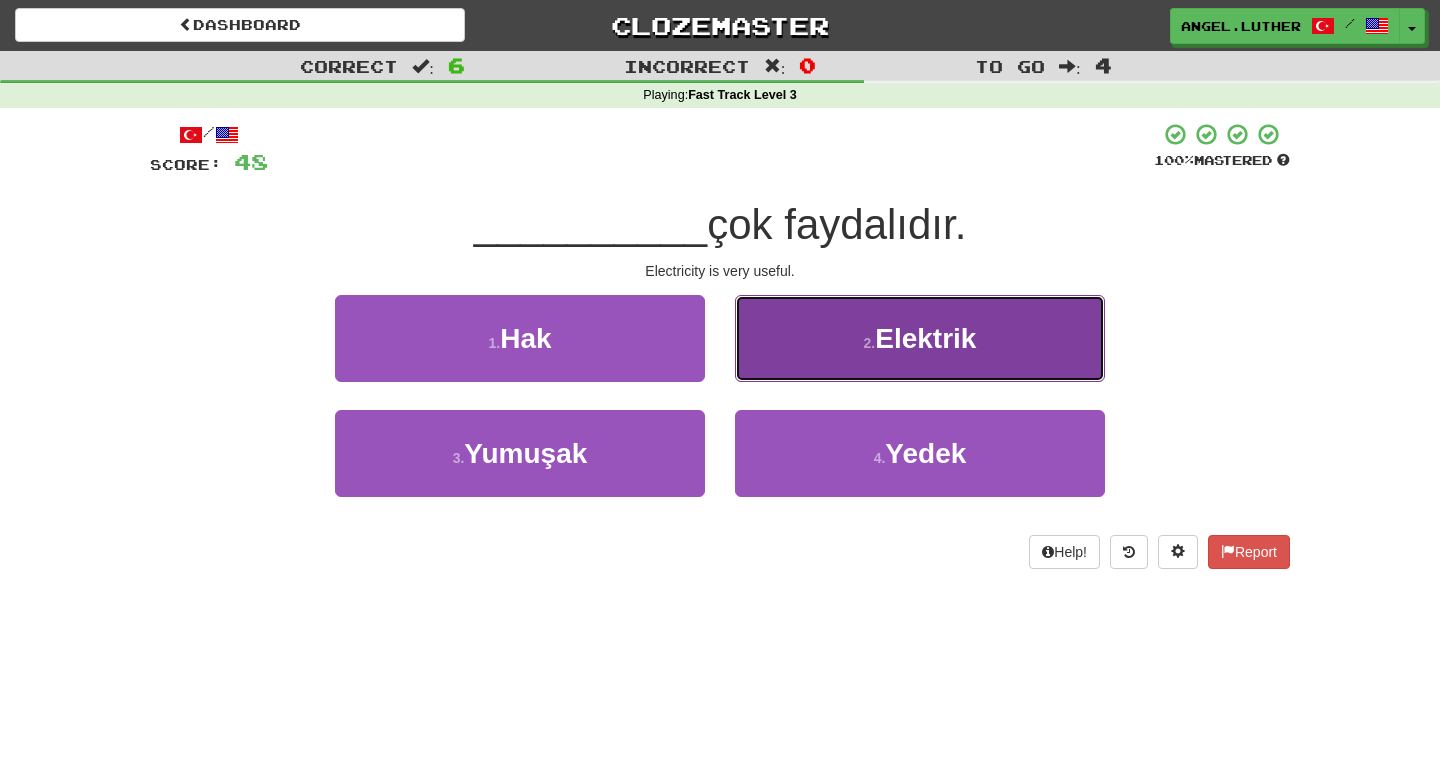 click on "2 .  Elektrik" at bounding box center [920, 338] 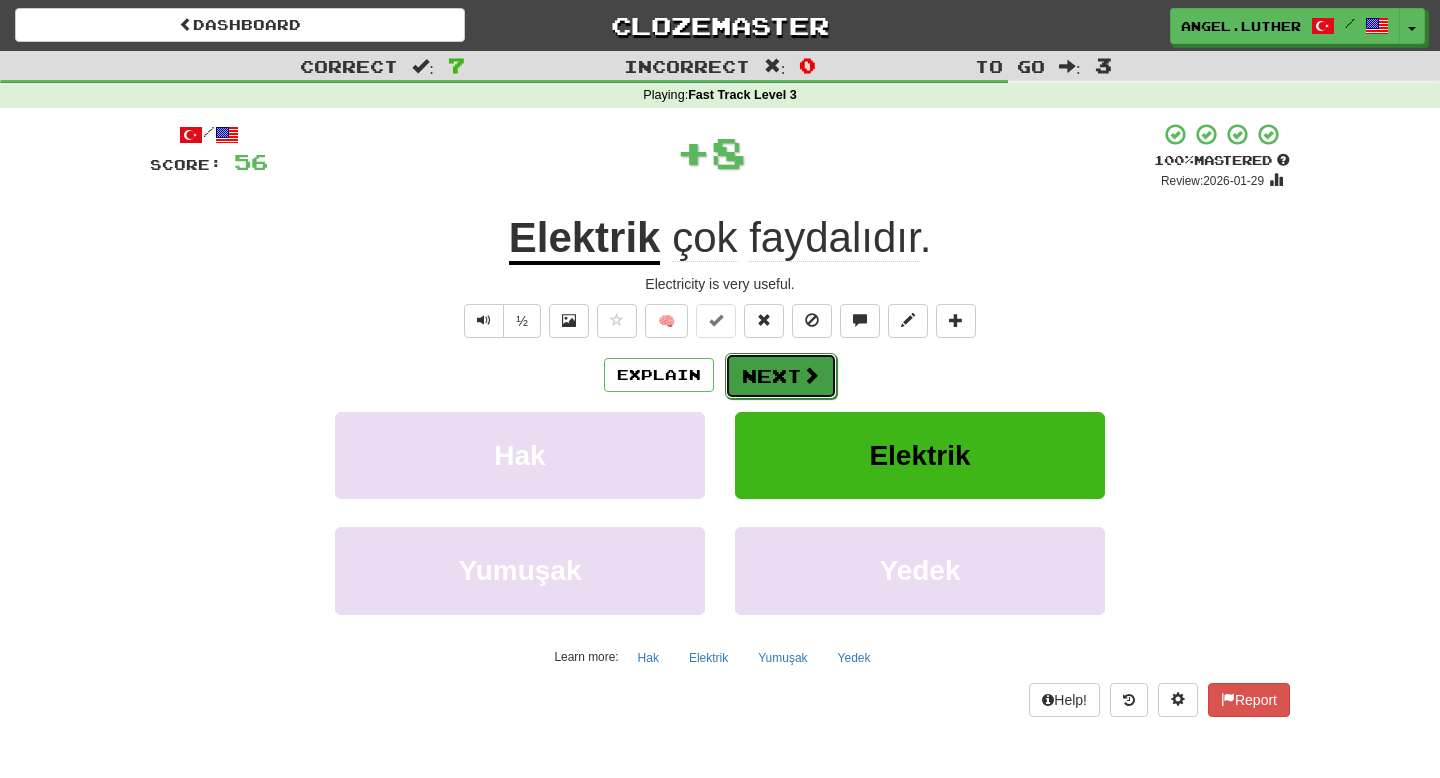 click on "Next" at bounding box center [781, 376] 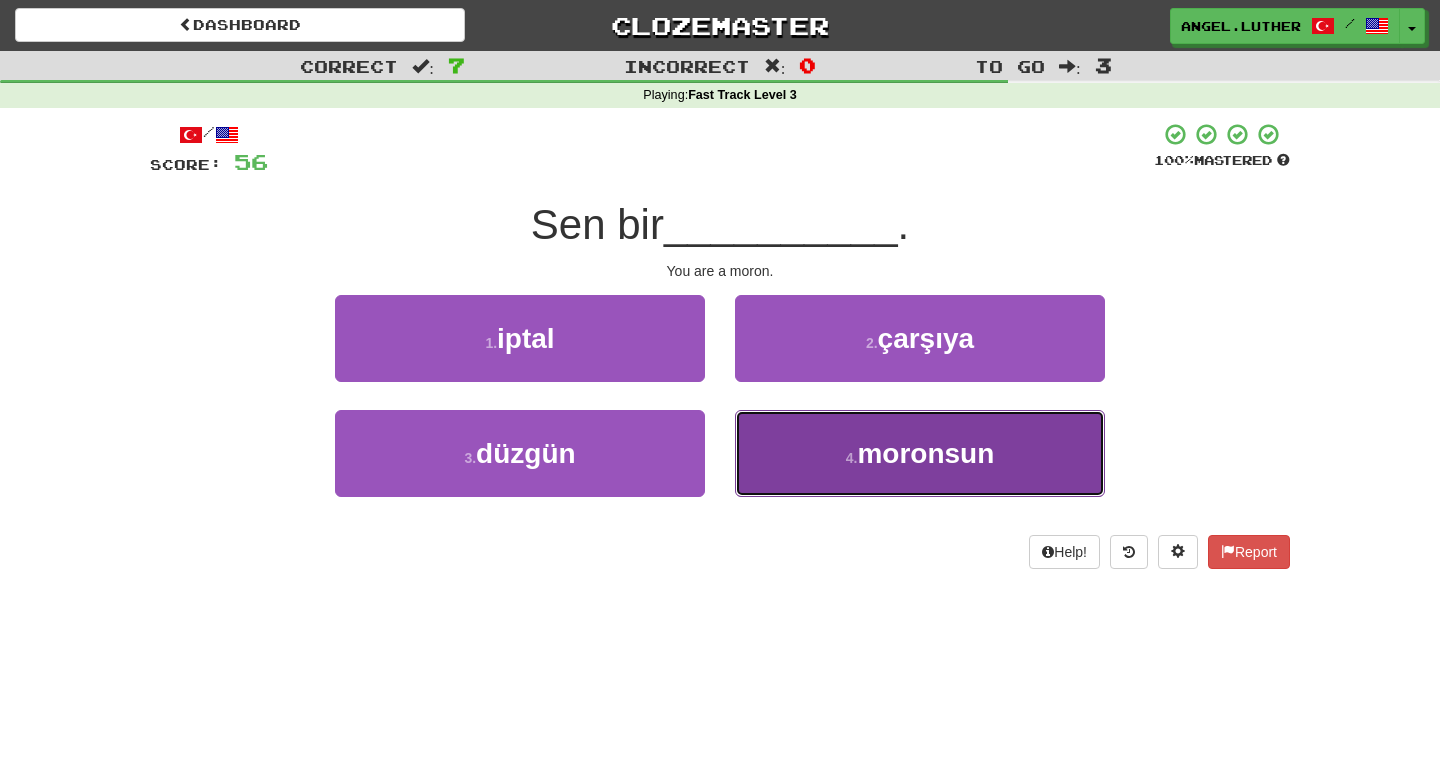 click on "4 .  moronsun" at bounding box center [920, 453] 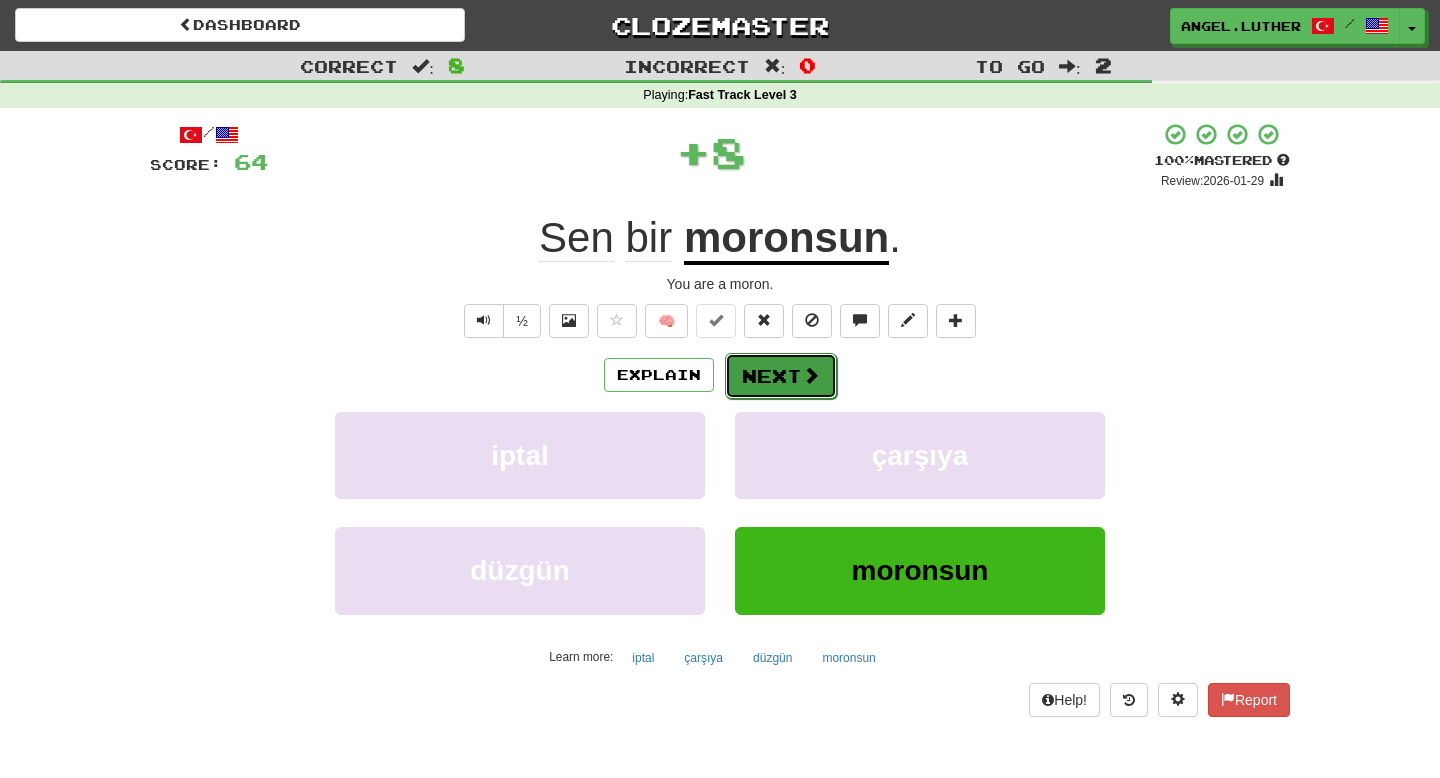 click on "Next" at bounding box center (781, 376) 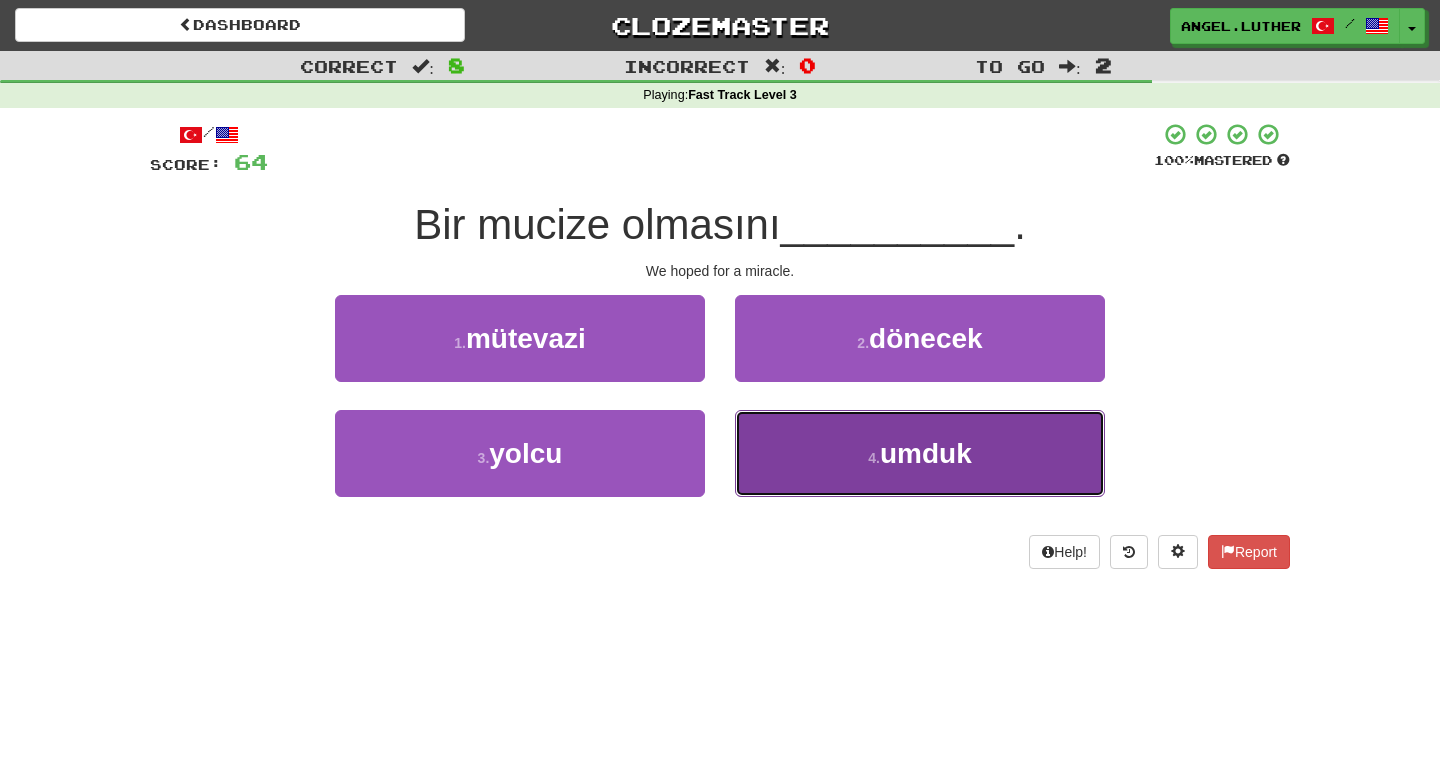 click on "umduk" at bounding box center [926, 453] 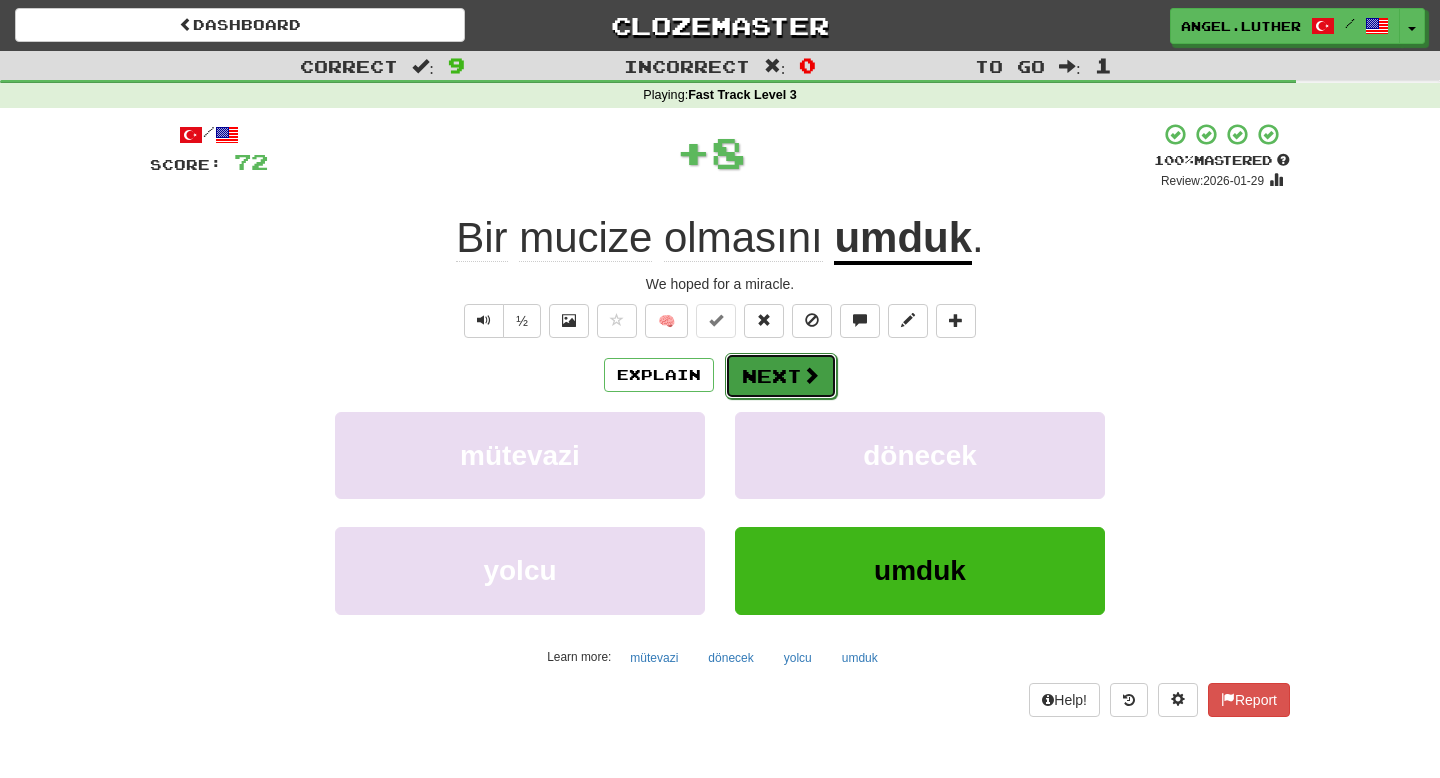 click on "Next" at bounding box center [781, 376] 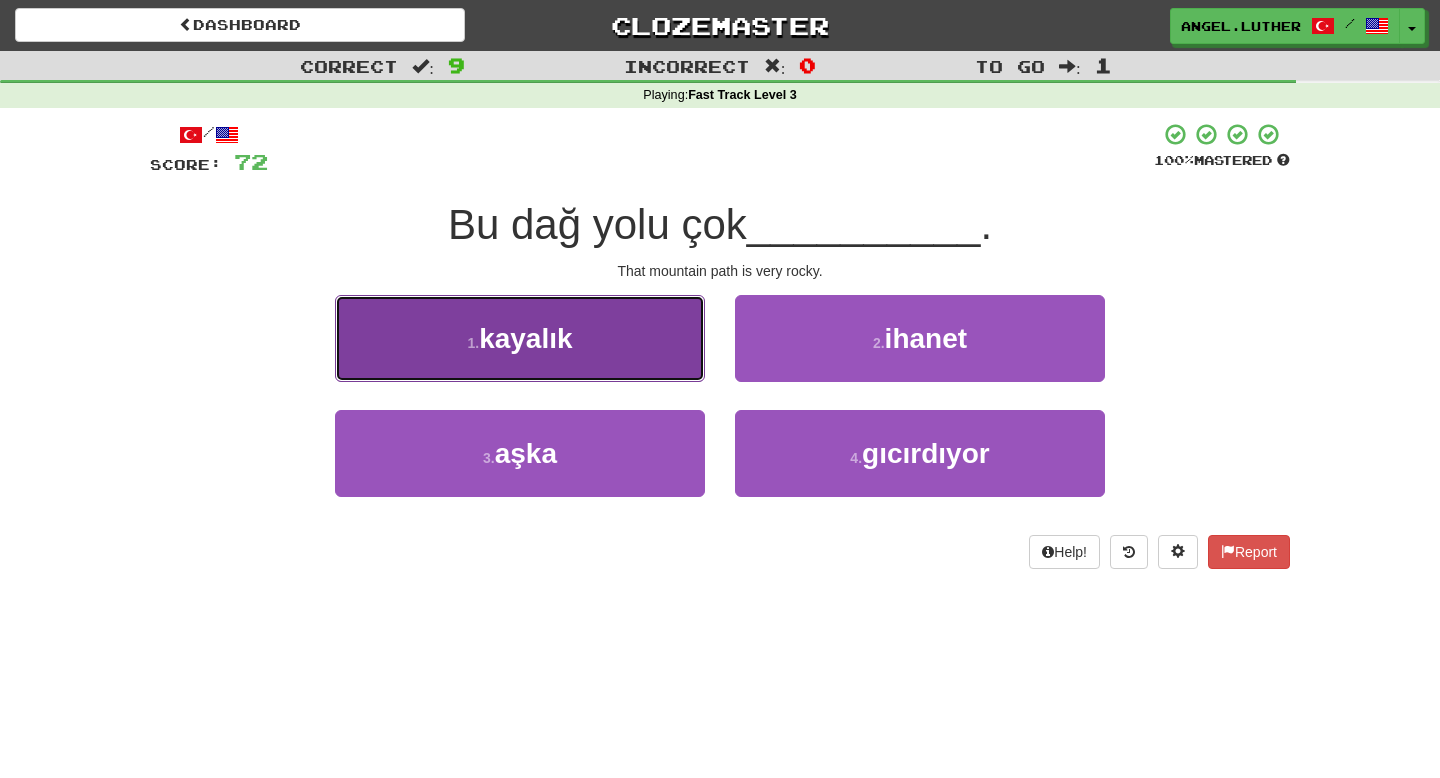 click on "1 .  kayalık" at bounding box center [520, 338] 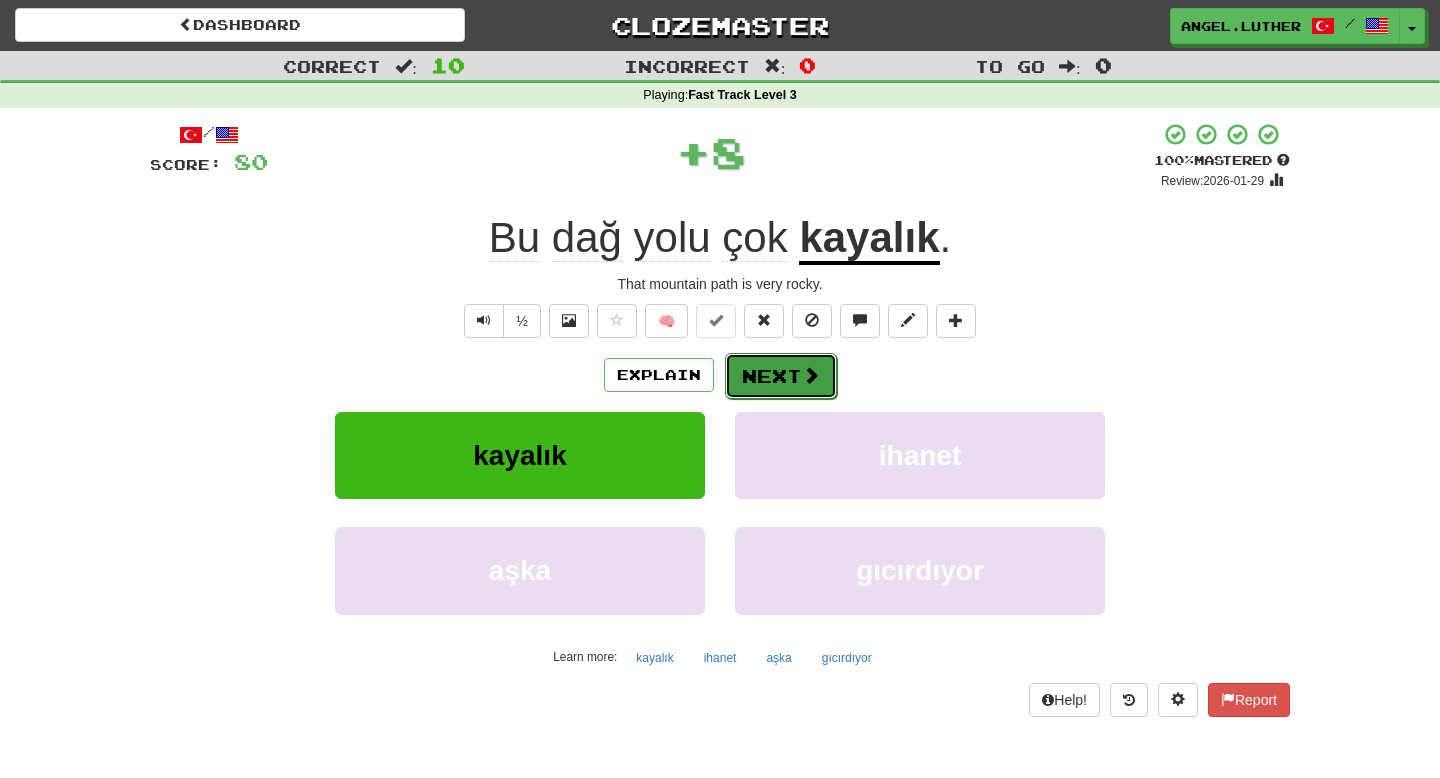 click at bounding box center [811, 375] 